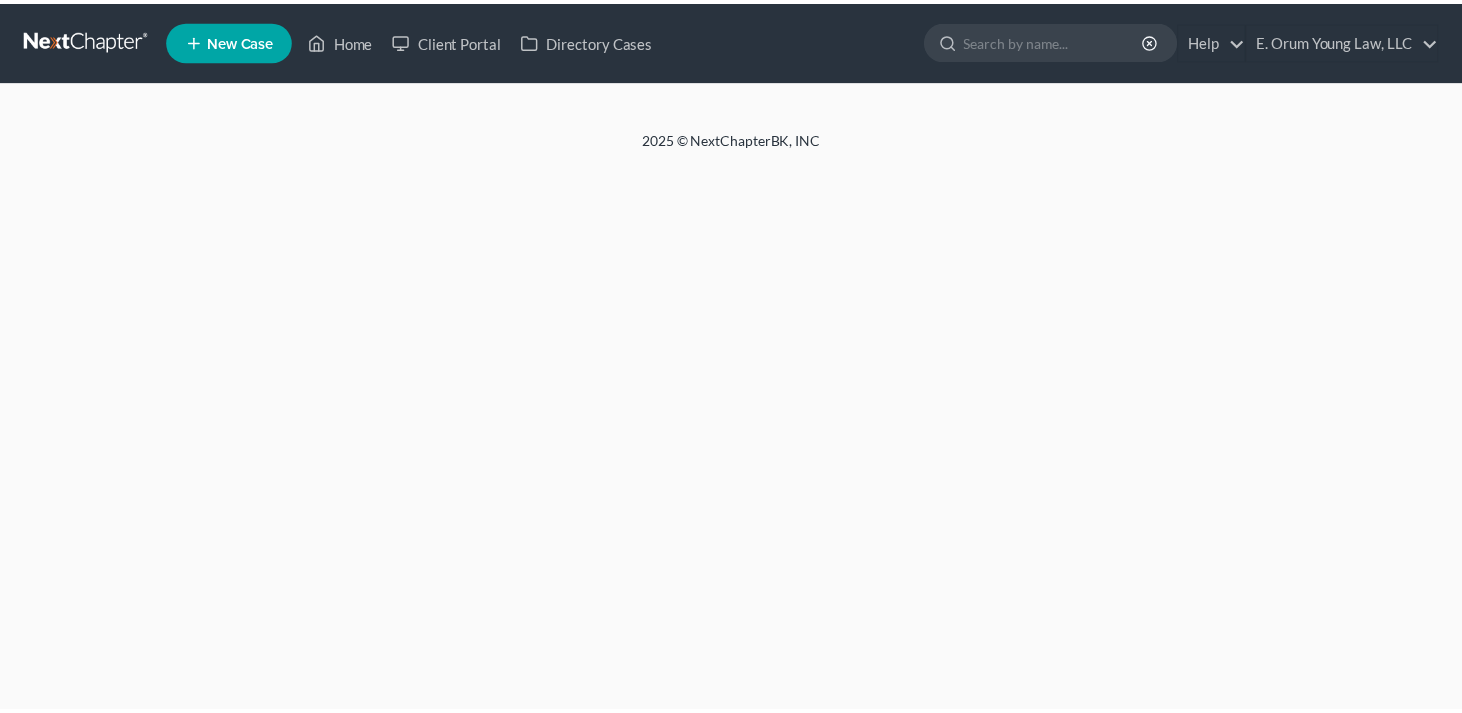 scroll, scrollTop: 0, scrollLeft: 0, axis: both 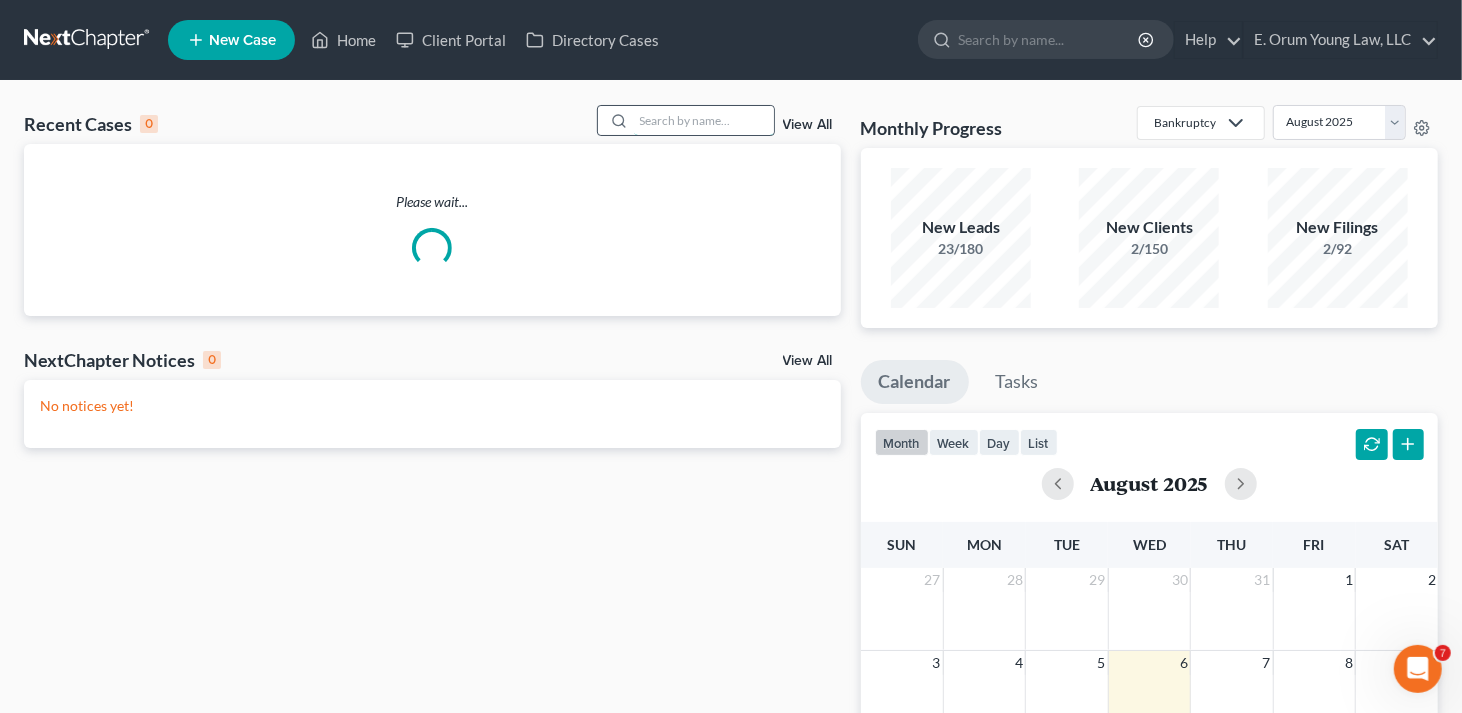 click at bounding box center (704, 120) 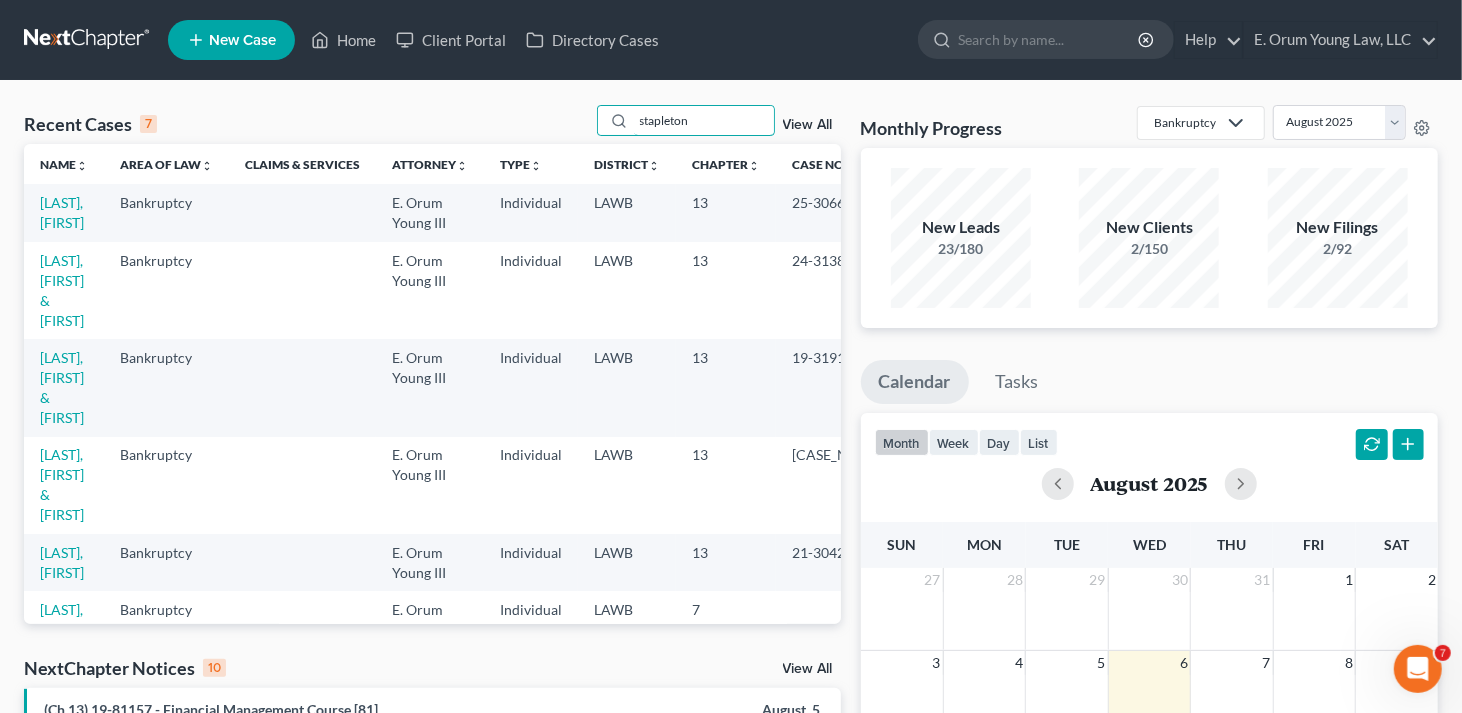 type on "stapleton" 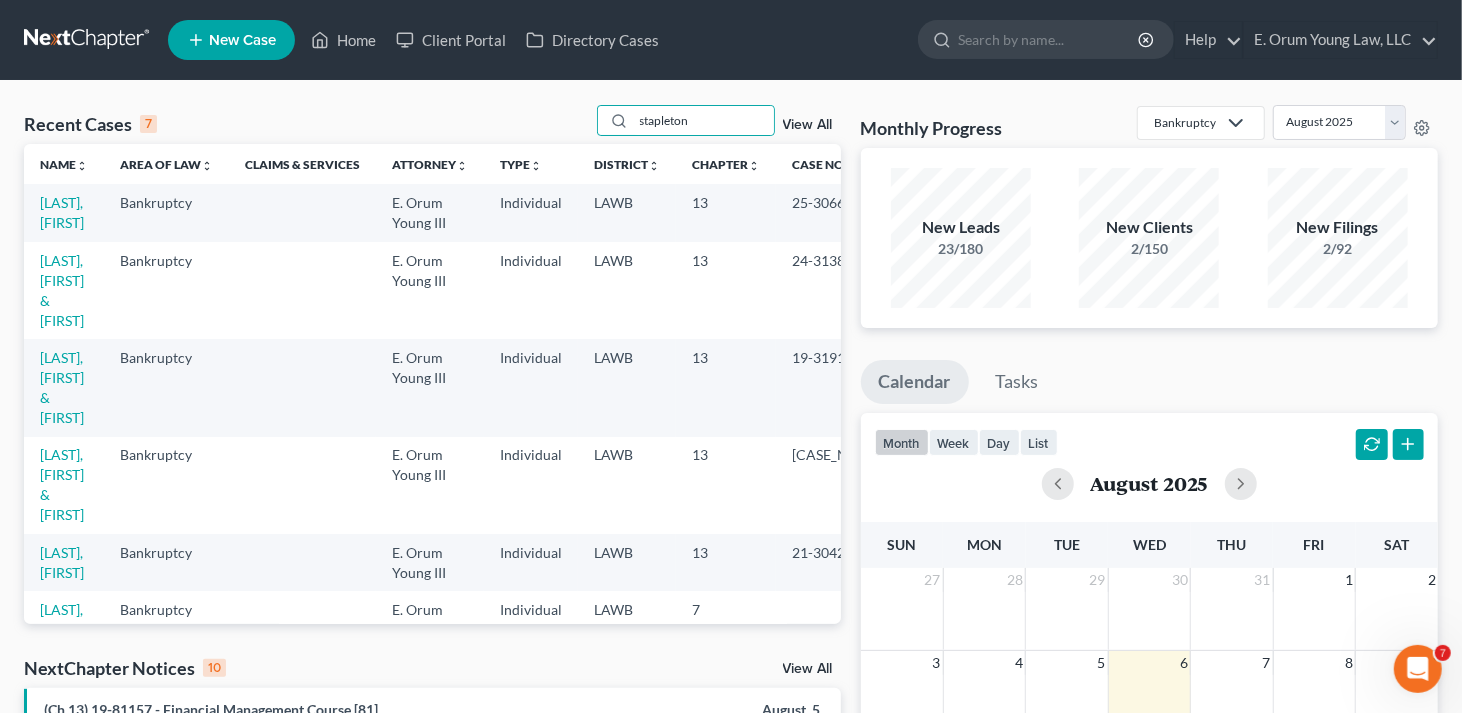 click on "[LAST], [FIRST]" at bounding box center (64, 212) 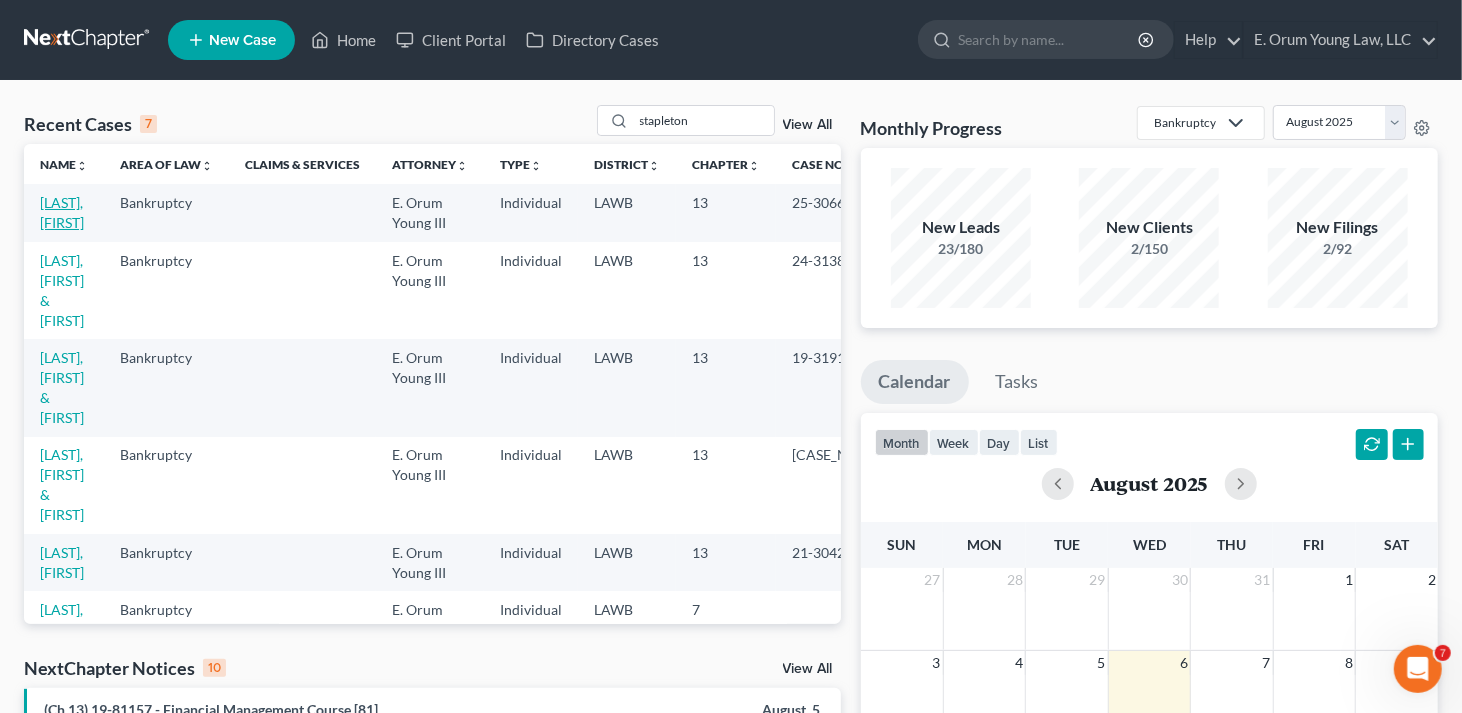 click on "[LAST], [FIRST]" at bounding box center (62, 212) 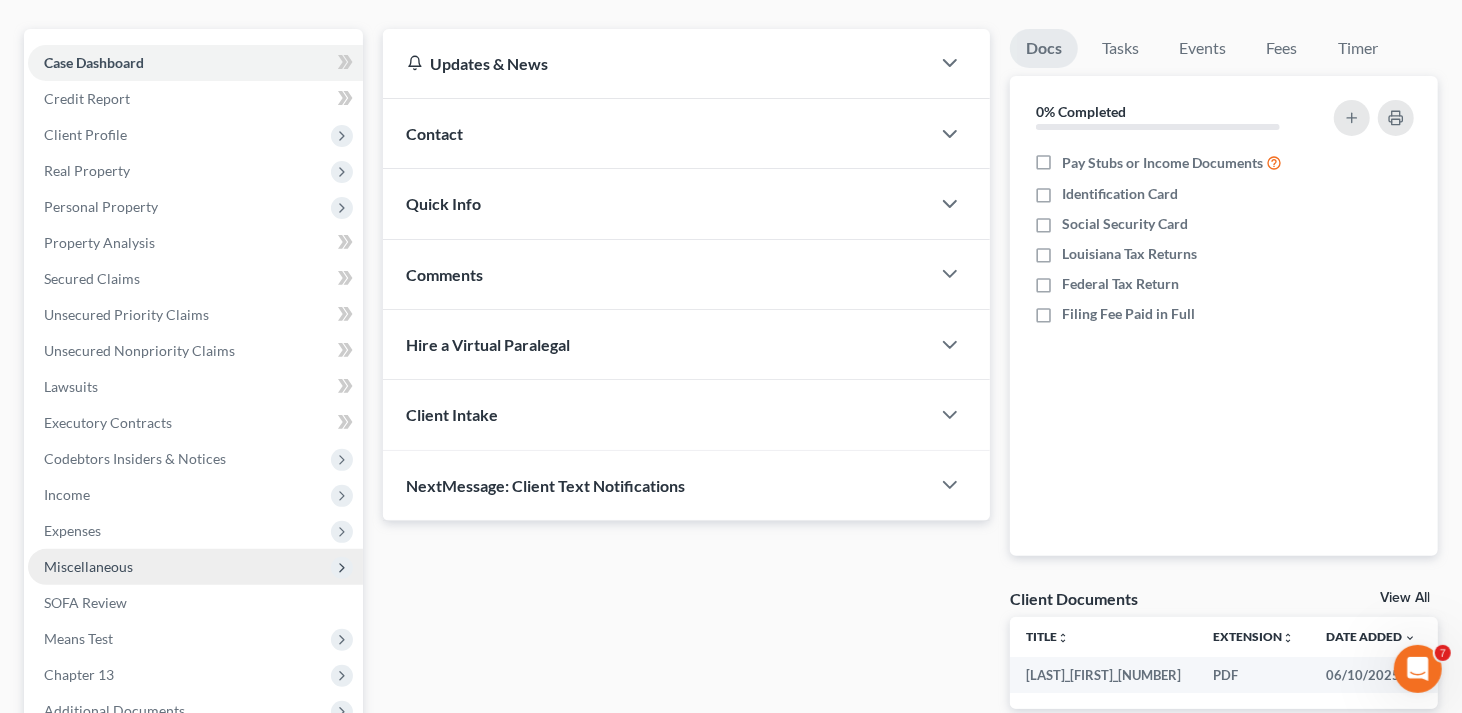 scroll, scrollTop: 383, scrollLeft: 0, axis: vertical 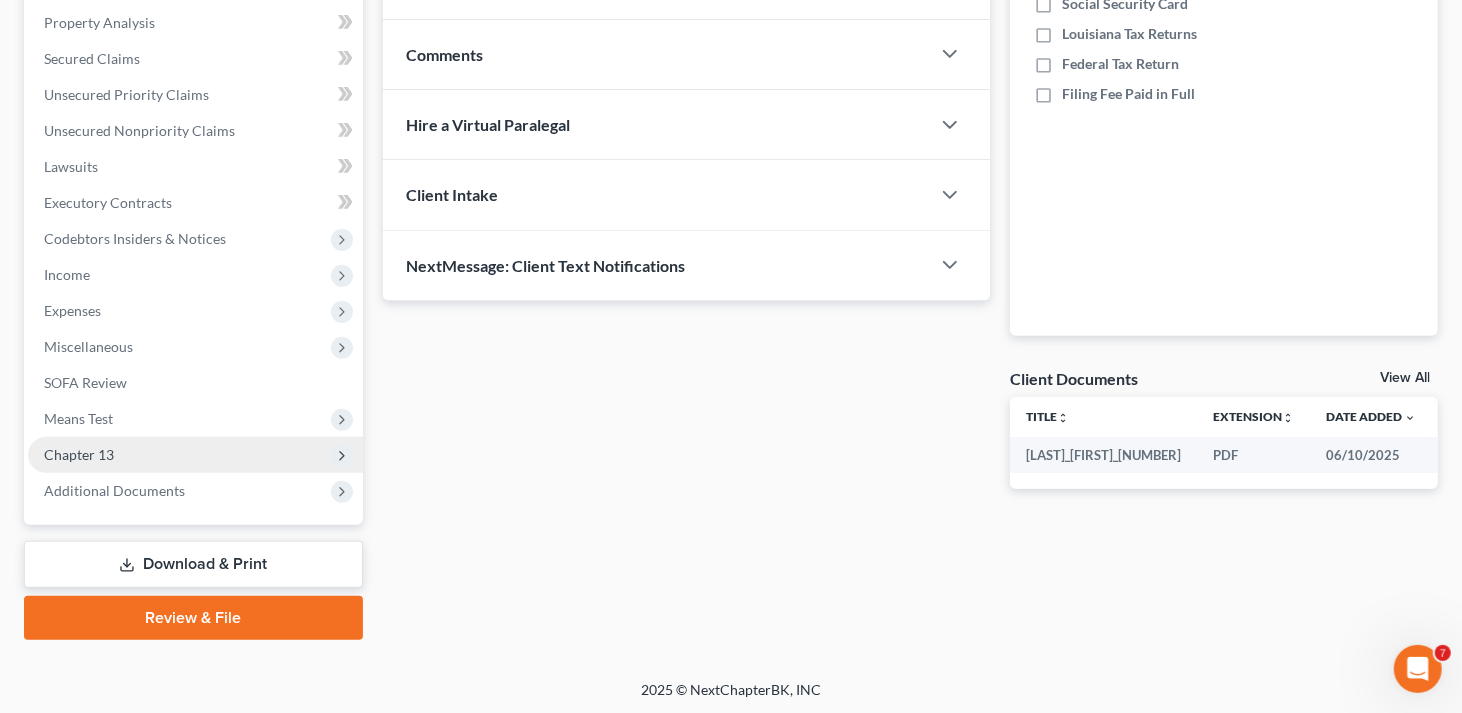 click on "Chapter 13" at bounding box center [195, 455] 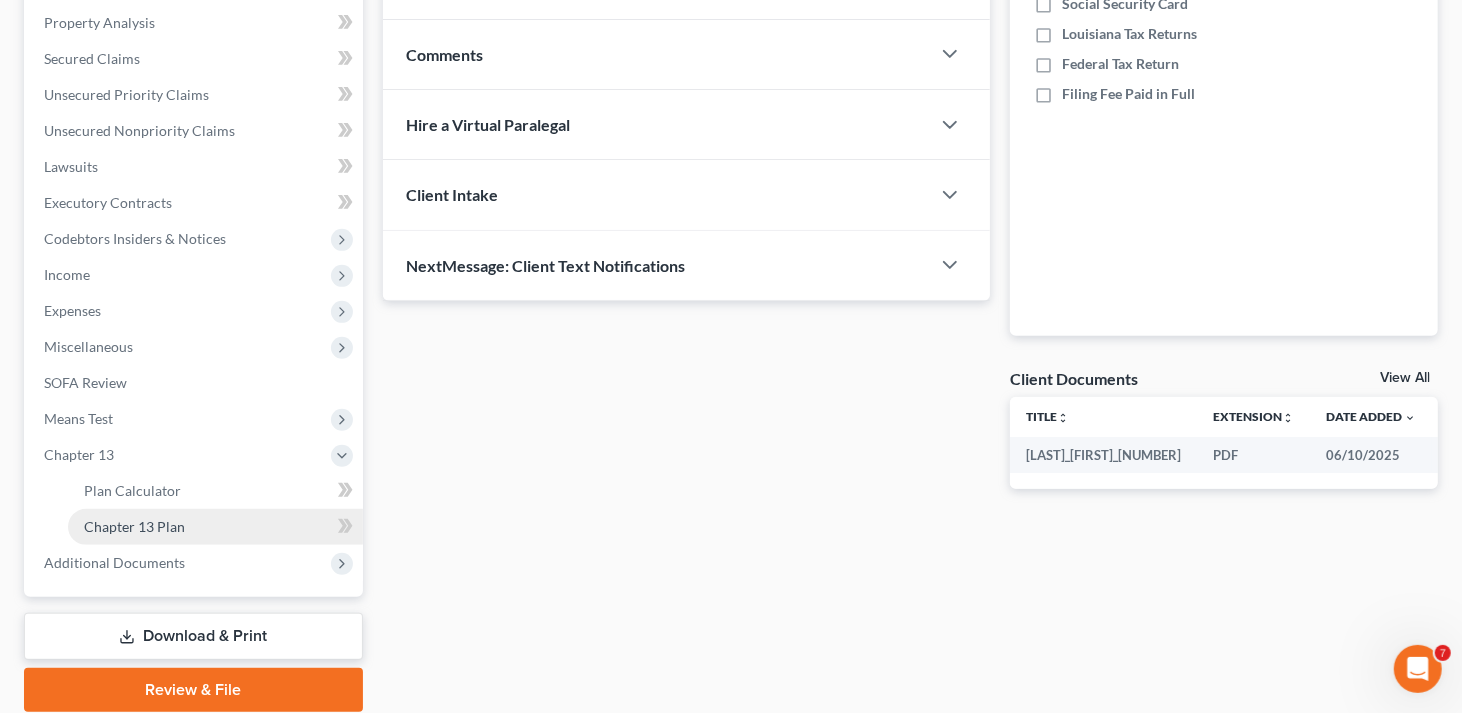 click on "Chapter 13 Plan" at bounding box center (134, 526) 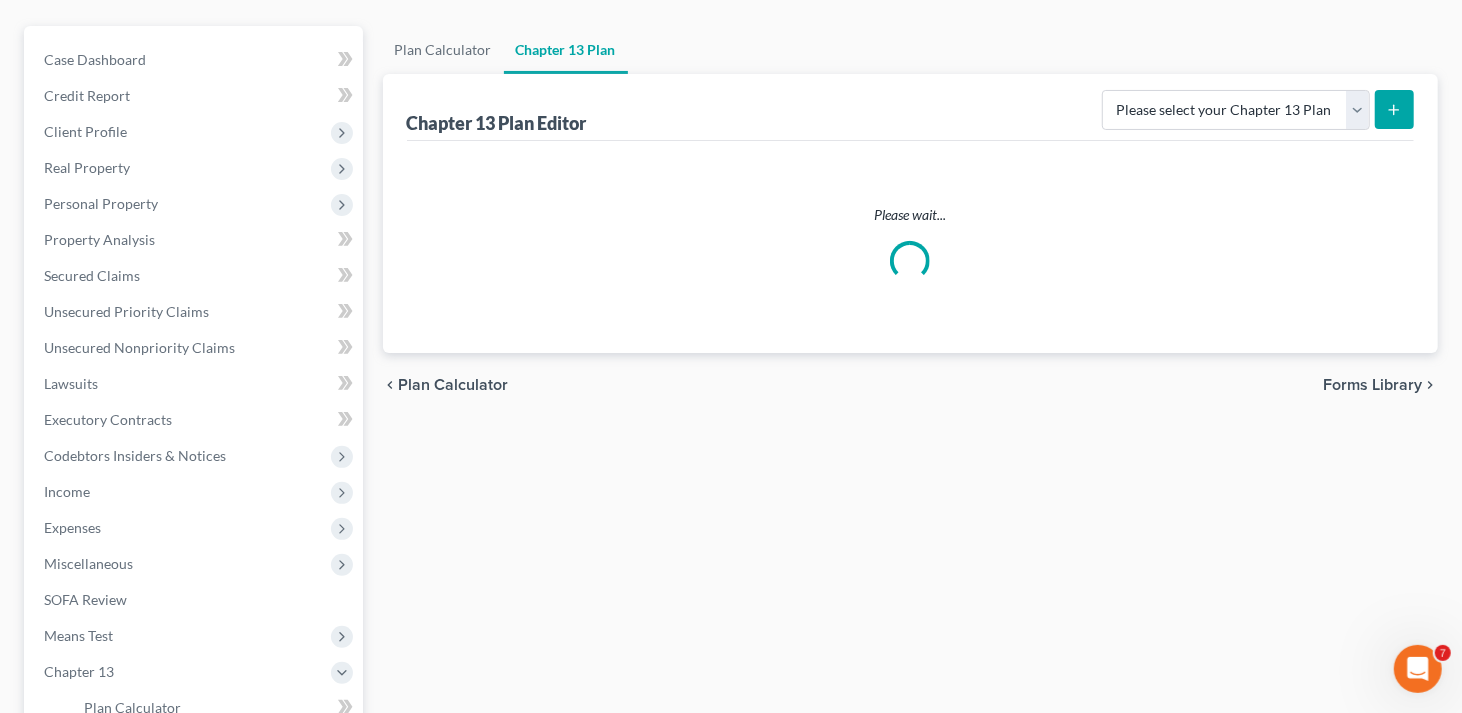 scroll, scrollTop: 0, scrollLeft: 0, axis: both 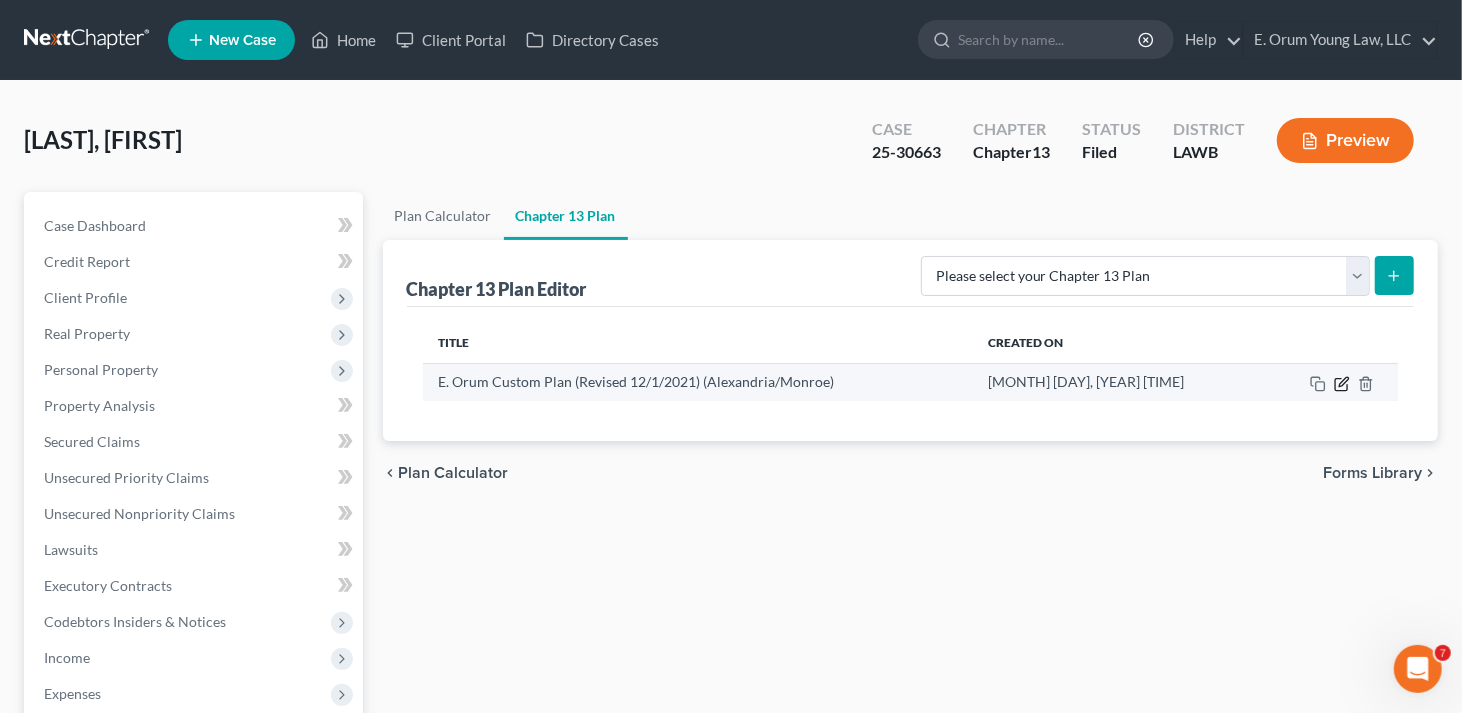 click 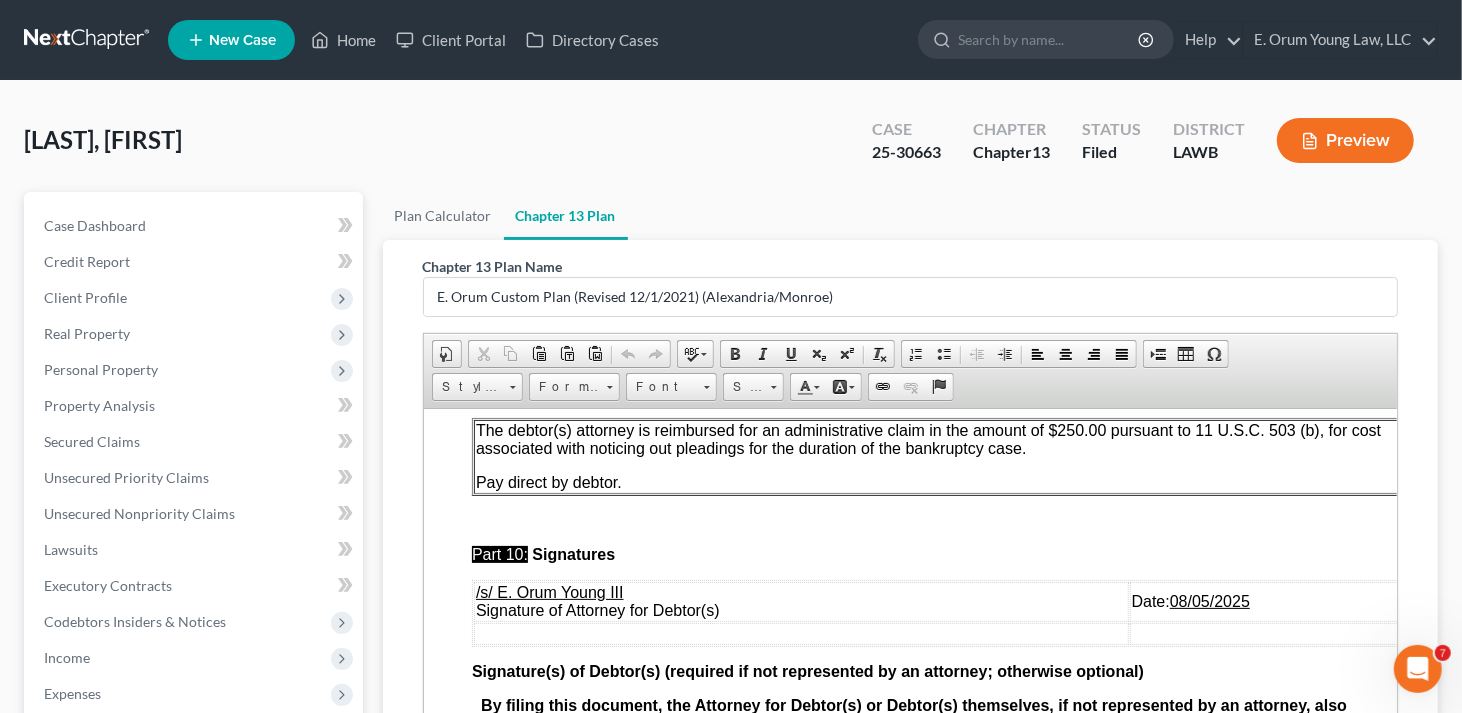 scroll, scrollTop: 6922, scrollLeft: 0, axis: vertical 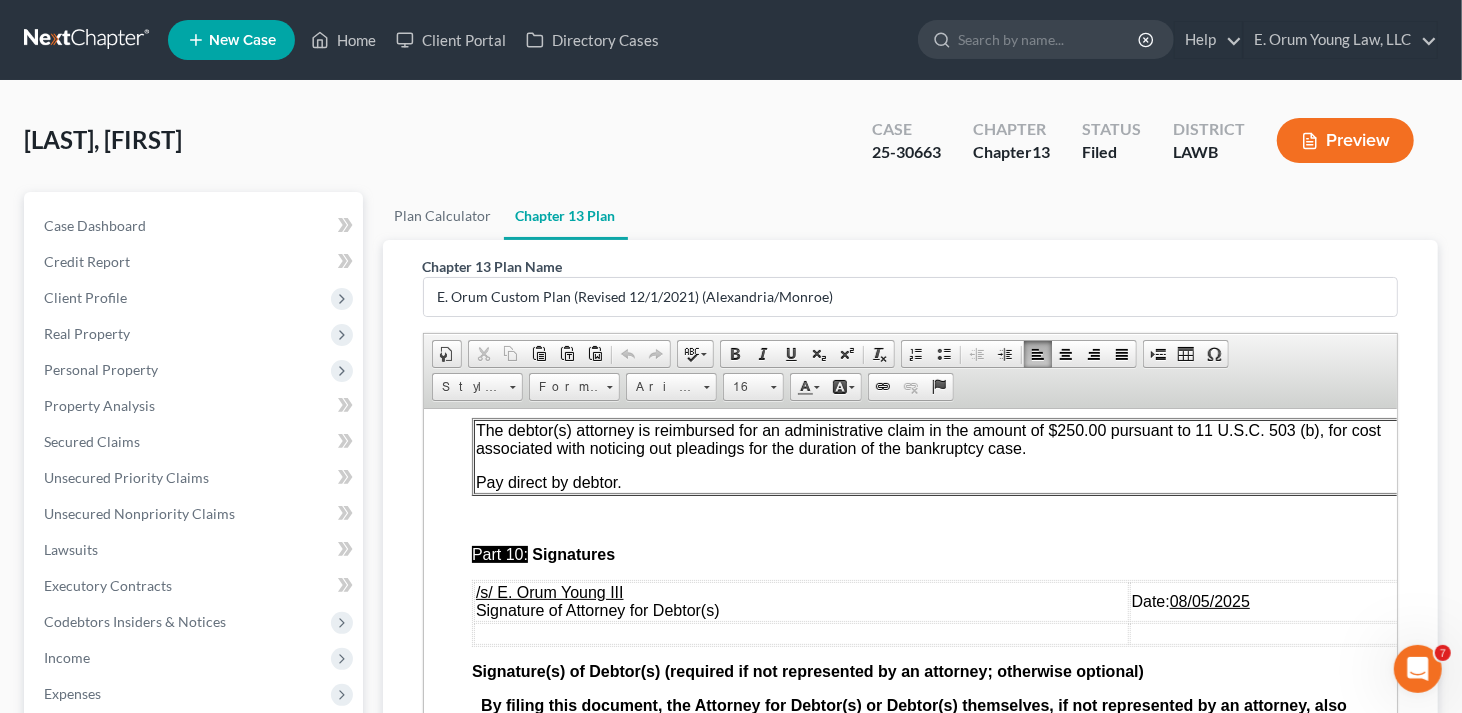 click on "08/05/2025" at bounding box center (1209, 600) 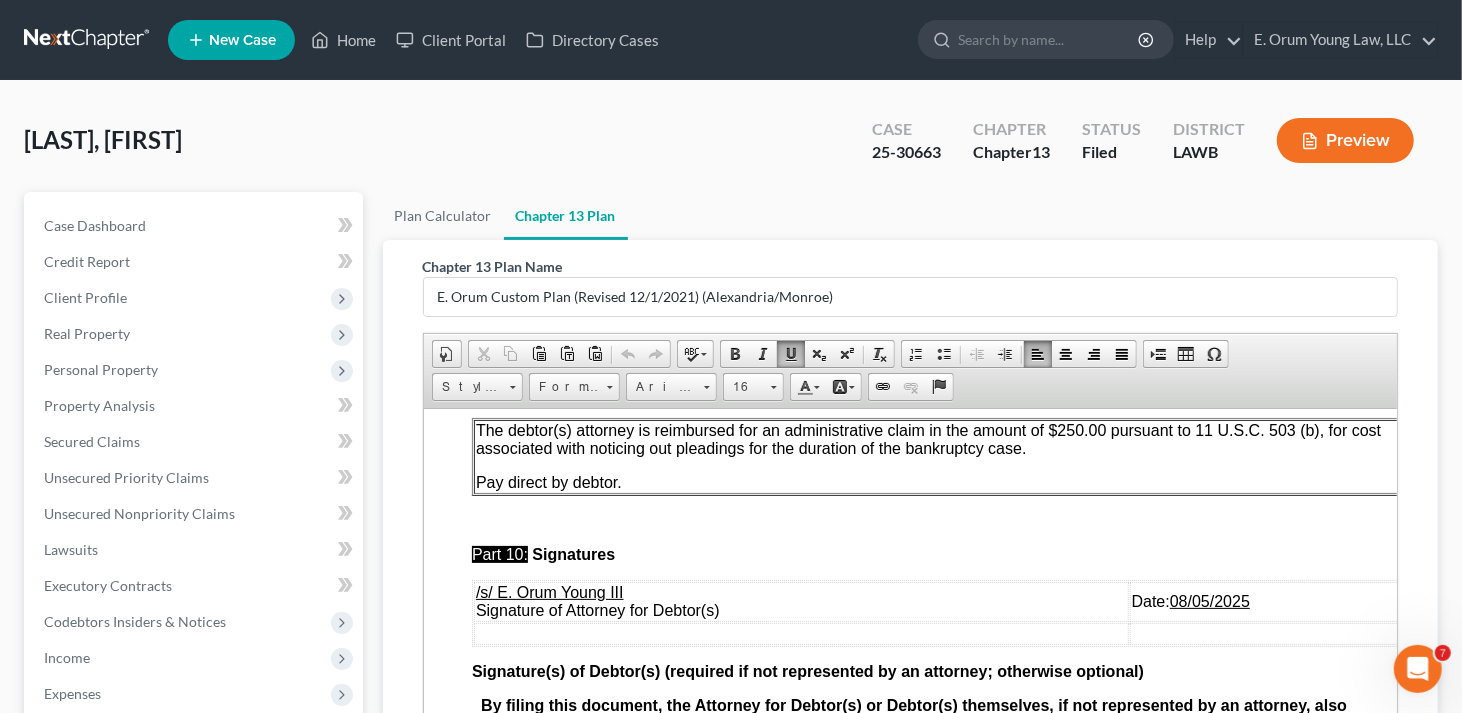 type 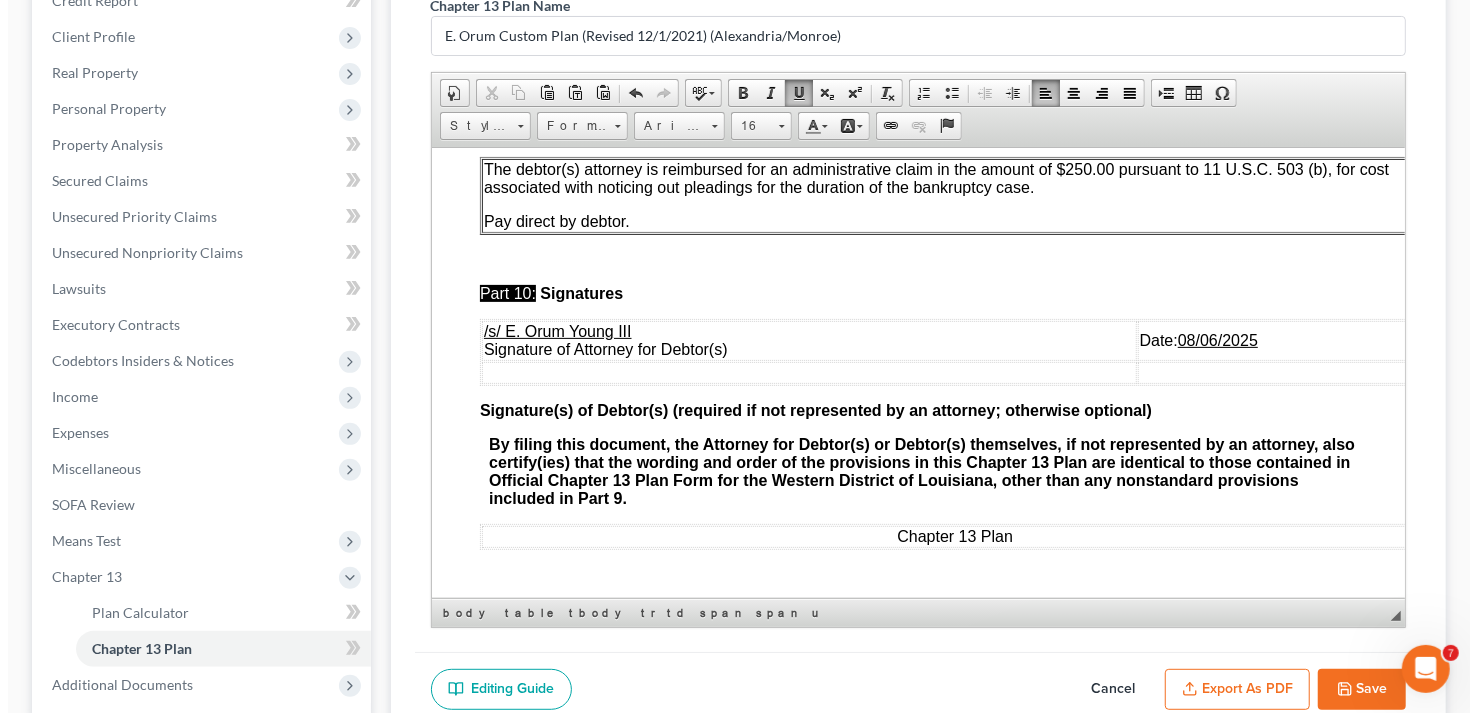scroll, scrollTop: 400, scrollLeft: 0, axis: vertical 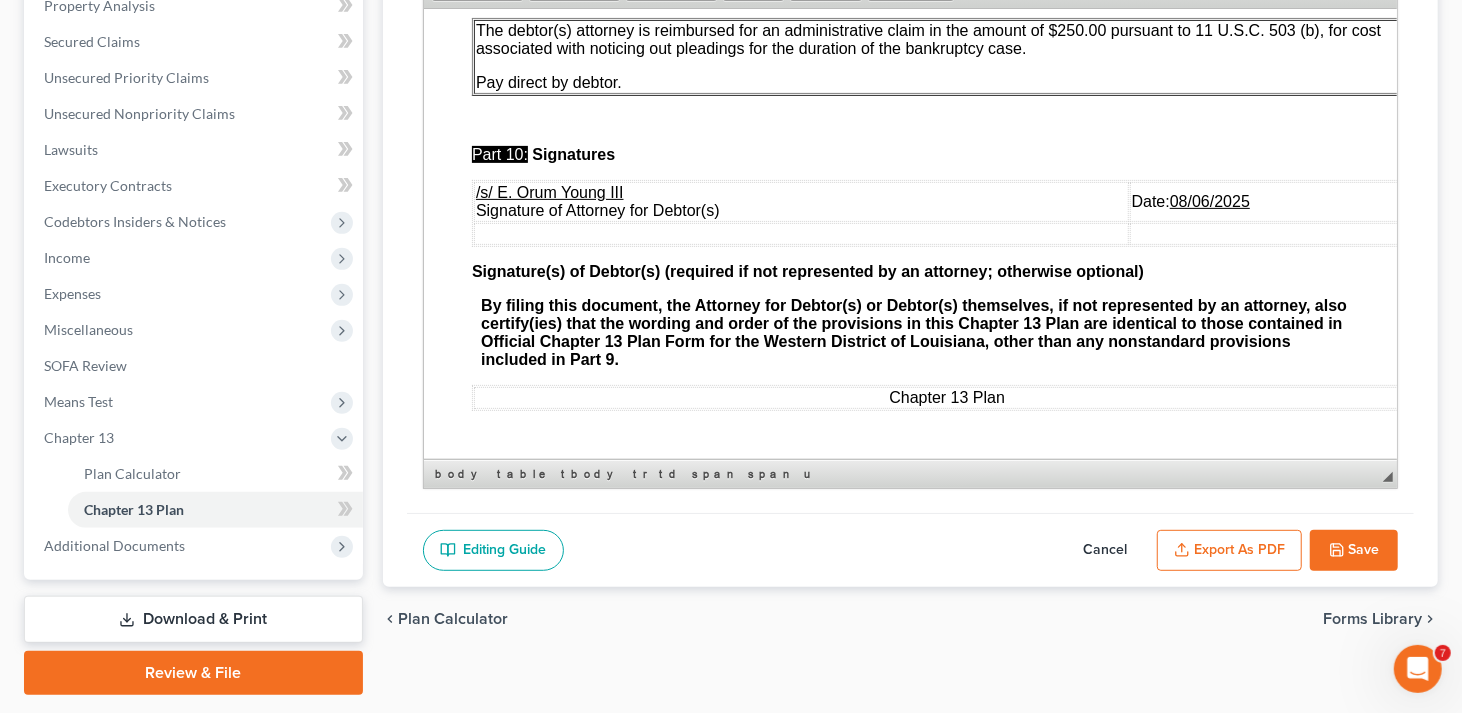 click on "Export as PDF" at bounding box center [1229, 551] 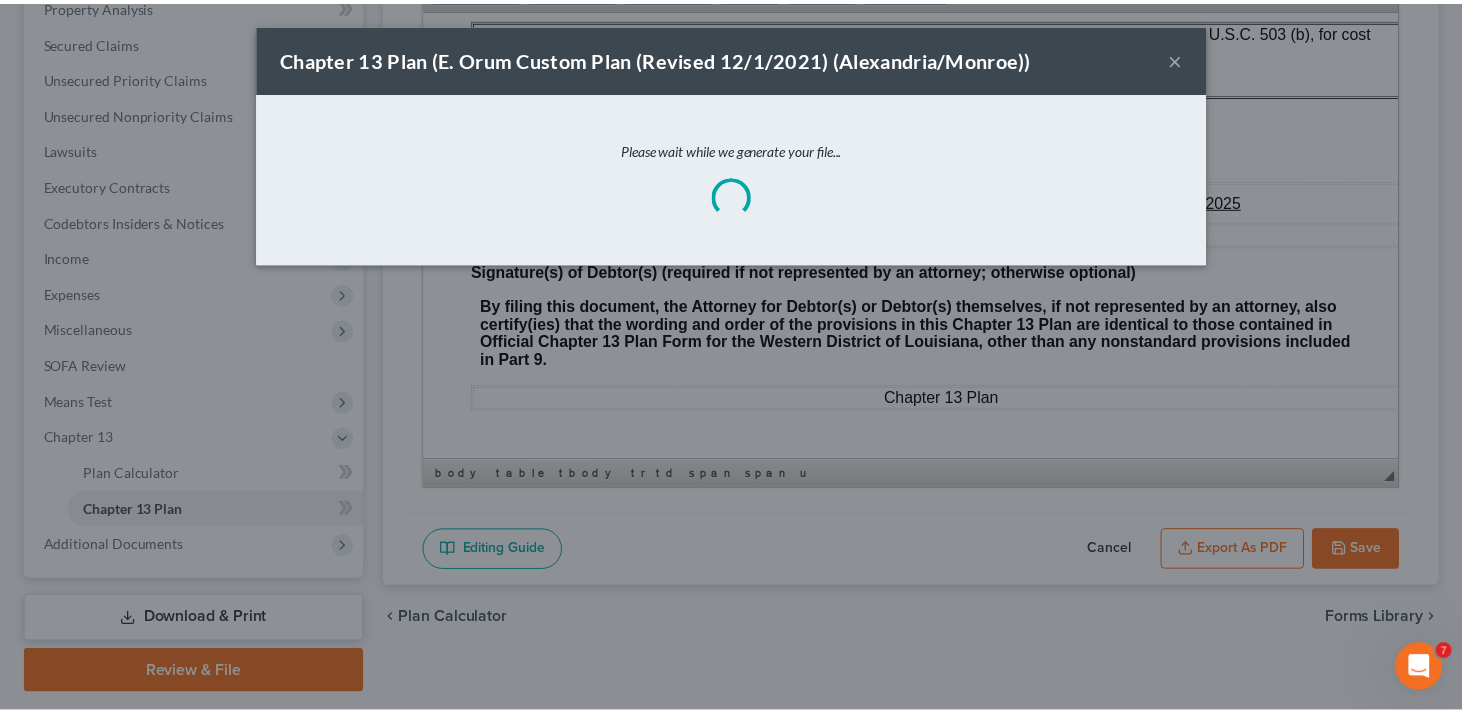 scroll, scrollTop: 6848, scrollLeft: 0, axis: vertical 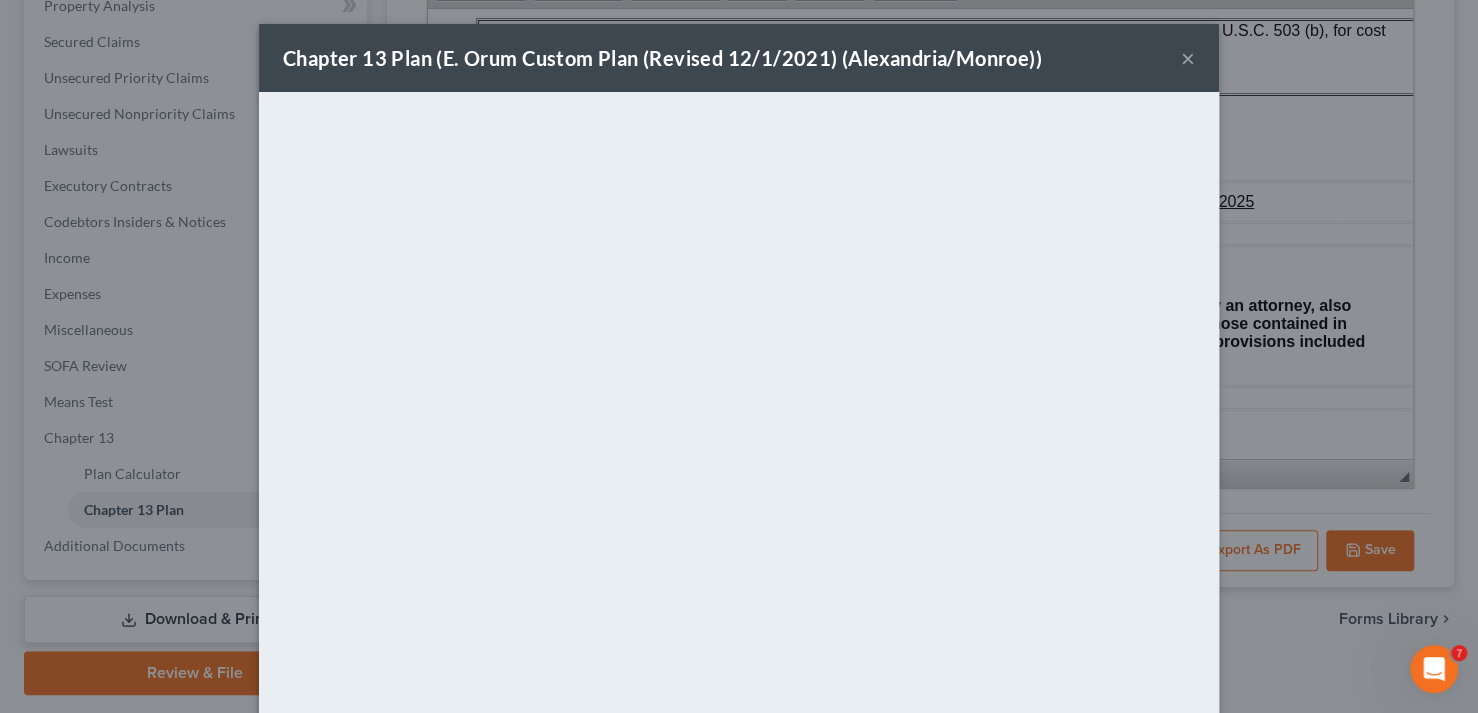 click on "×" at bounding box center [1188, 58] 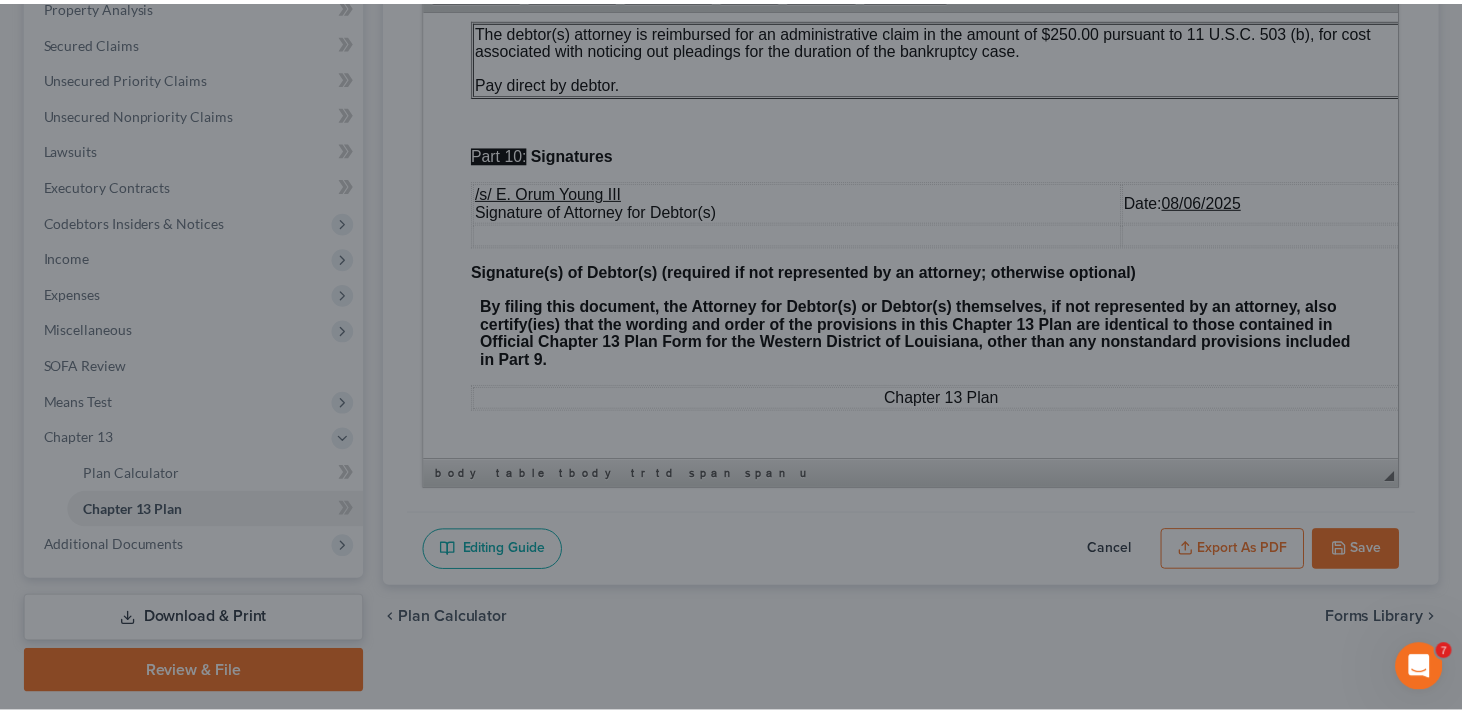 scroll, scrollTop: 6922, scrollLeft: 0, axis: vertical 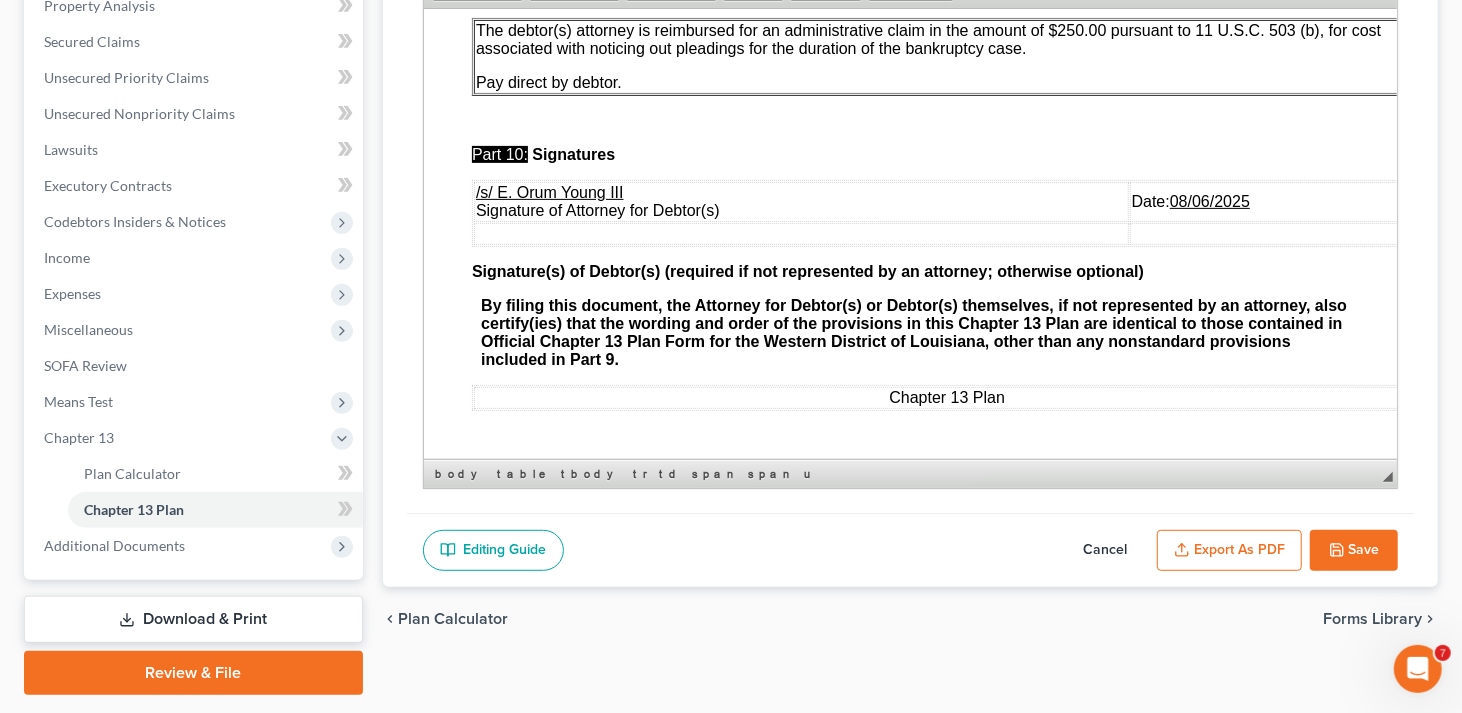 click on "Save" at bounding box center [1354, 551] 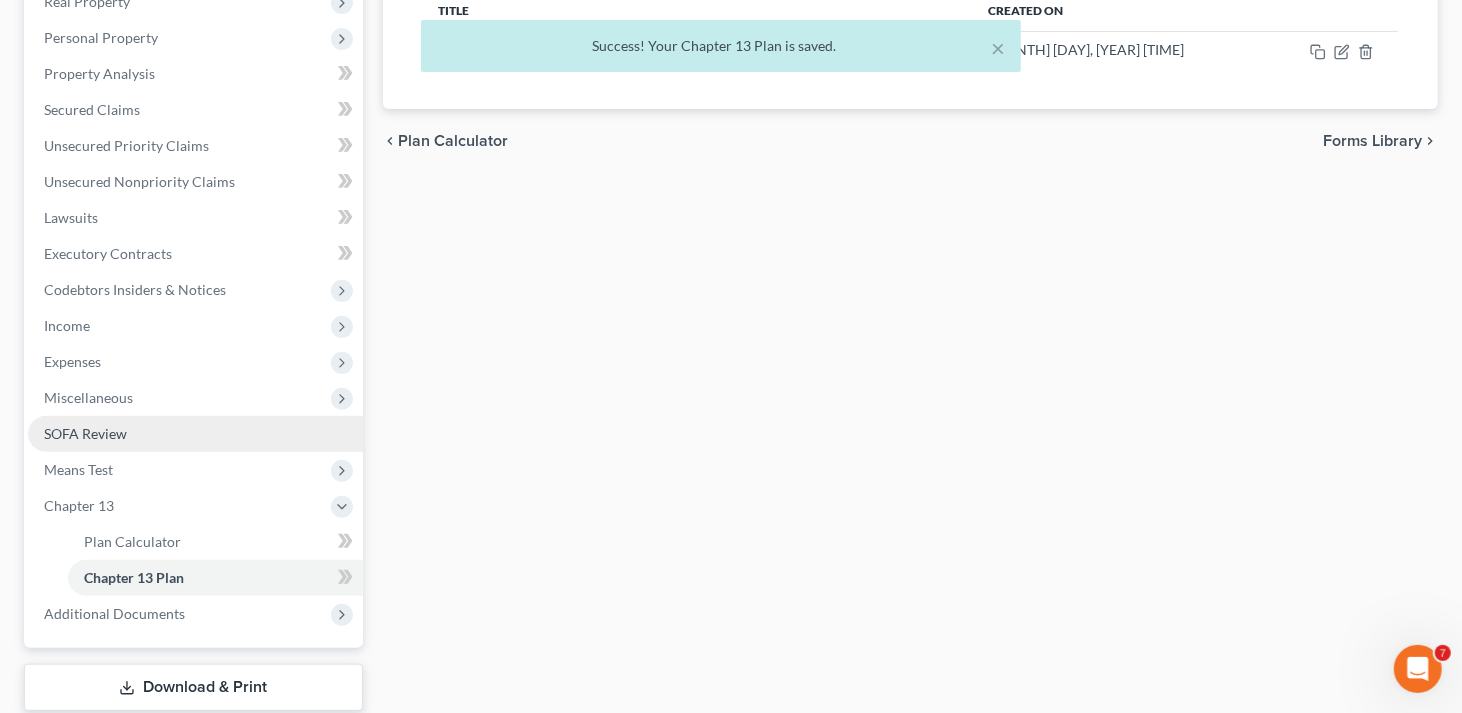 scroll, scrollTop: 200, scrollLeft: 0, axis: vertical 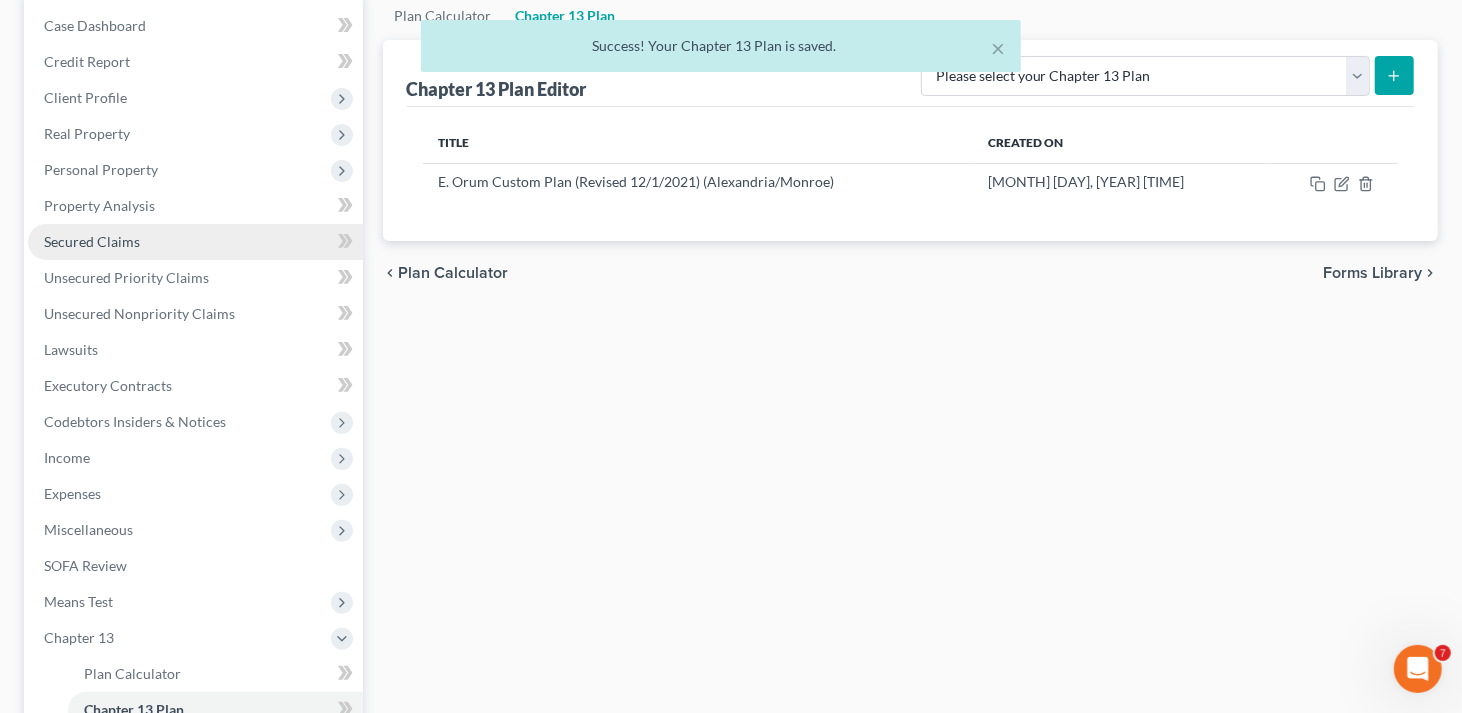 click on "Secured Claims" at bounding box center [195, 242] 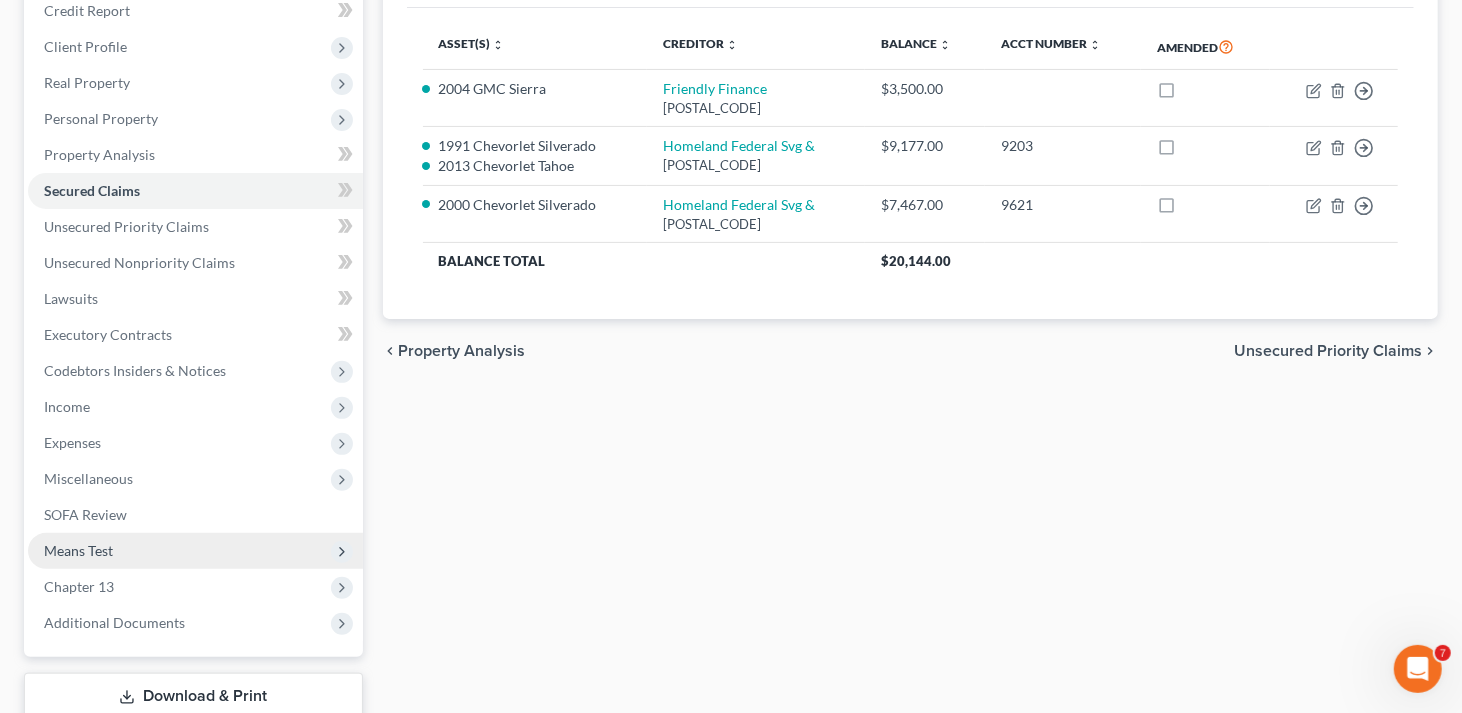 scroll, scrollTop: 300, scrollLeft: 0, axis: vertical 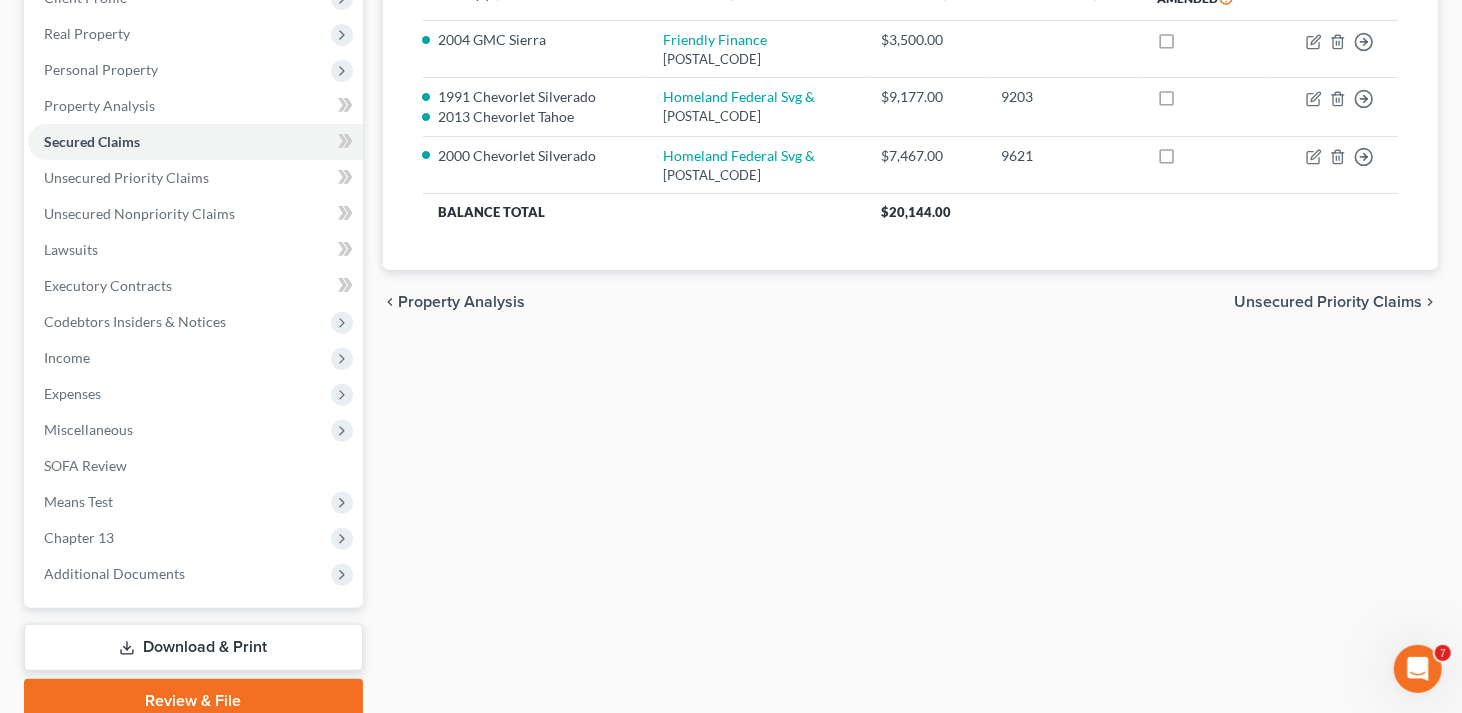 click on "Download & Print" at bounding box center [193, 647] 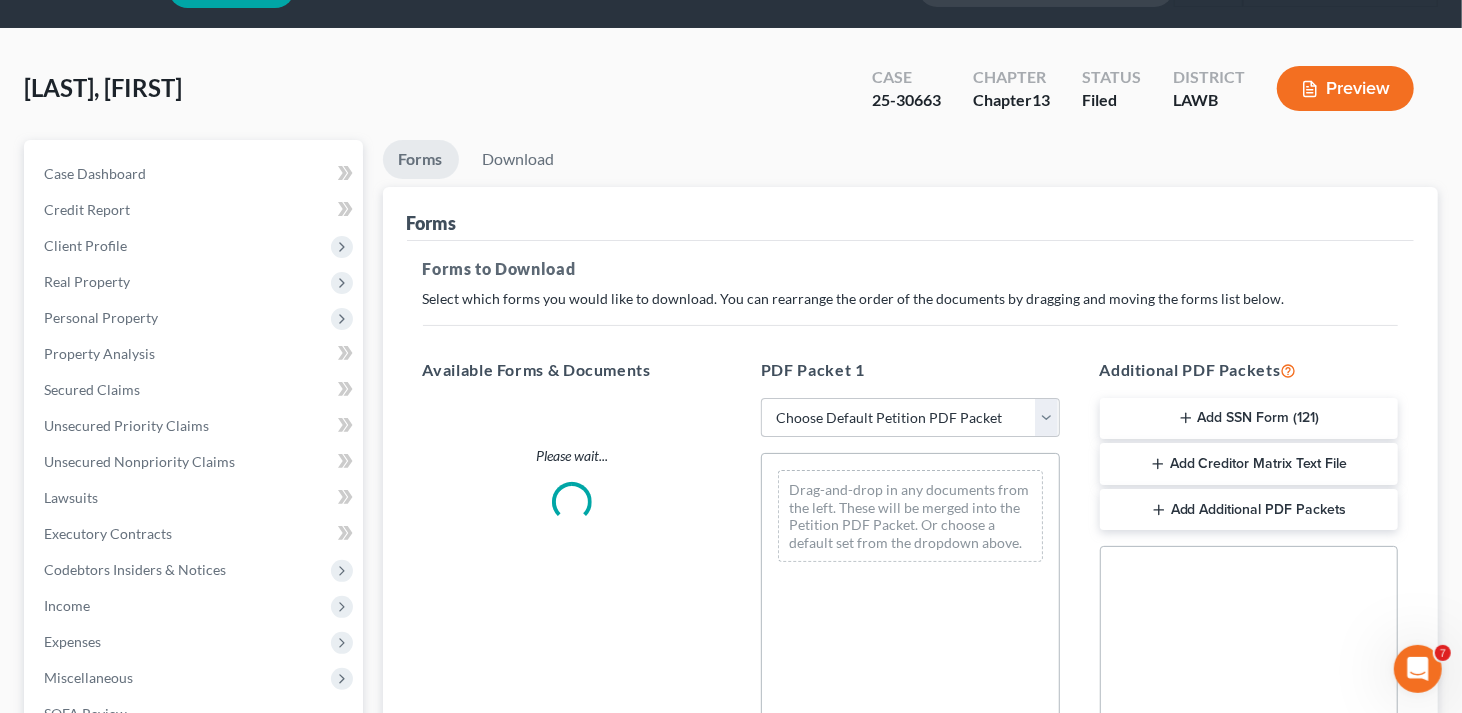 scroll, scrollTop: 0, scrollLeft: 0, axis: both 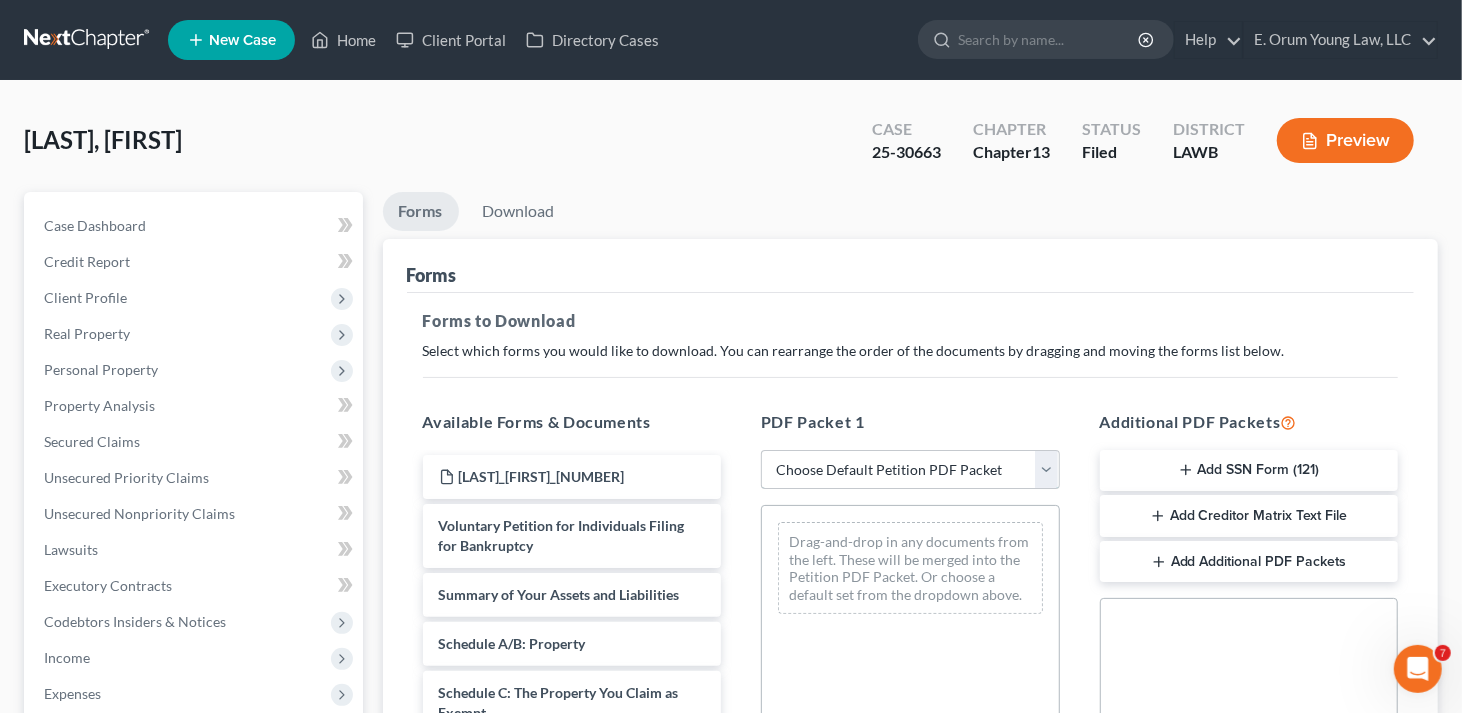 click on "Choose Default Petition PDF Packet Complete Bankruptcy Petition (all forms and schedules) Emergency Filing Forms (Petition and Creditor List Only) Amended Forms Signature Pages Only Supplemental Post Petition (Sch. I & J) Supplemental Post Petition (Sch. I) Supplemental Post Petition (Sch. J) AMDJ AMNDJ 2016(b) Atty Fee disclosure amnd j,dec Sauseda- Amended Schedule E-F and Declaration of Individual Schedules Amended Sch I, Sch J and Debtor's Declaration Amended Sch I, Sch J and Debtor's Declaration dec Sig Pages" at bounding box center [910, 470] 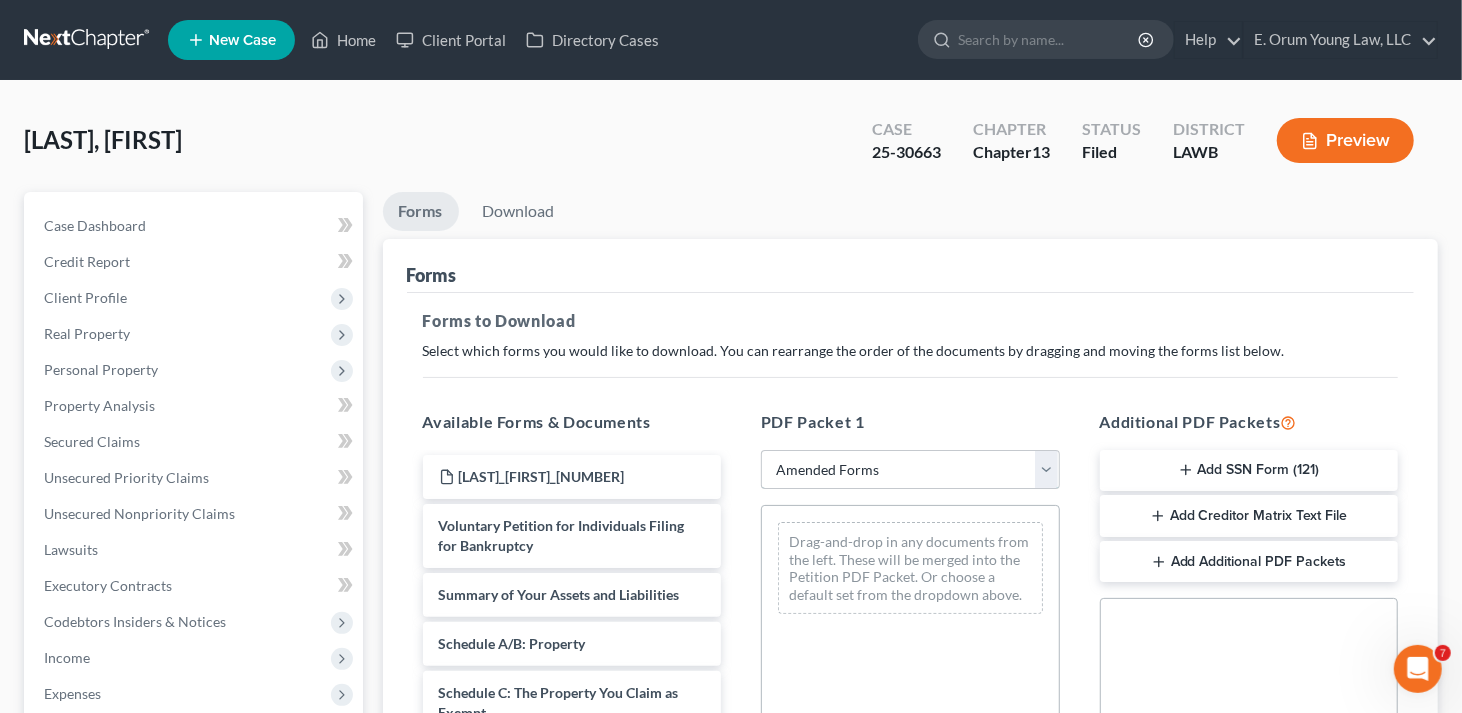 click on "Choose Default Petition PDF Packet Complete Bankruptcy Petition (all forms and schedules) Emergency Filing Forms (Petition and Creditor List Only) Amended Forms Signature Pages Only Supplemental Post Petition (Sch. I & J) Supplemental Post Petition (Sch. I) Supplemental Post Petition (Sch. J) AMDJ AMNDJ 2016(b) Atty Fee disclosure amnd j,dec Sauseda- Amended Schedule E-F and Declaration of Individual Schedules Amended Sch I, Sch J and Debtor's Declaration Amended Sch I, Sch J and Debtor's Declaration dec Sig Pages" at bounding box center (910, 470) 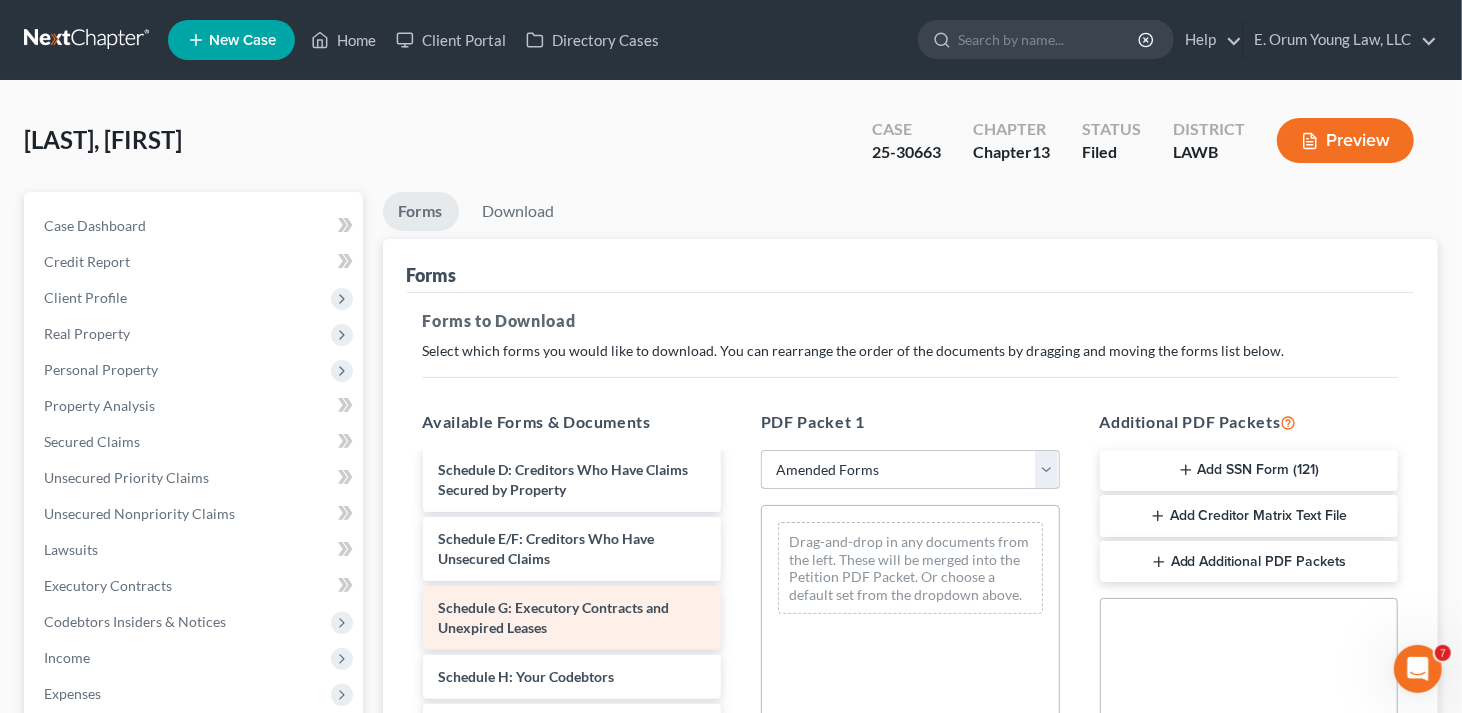 scroll, scrollTop: 200, scrollLeft: 0, axis: vertical 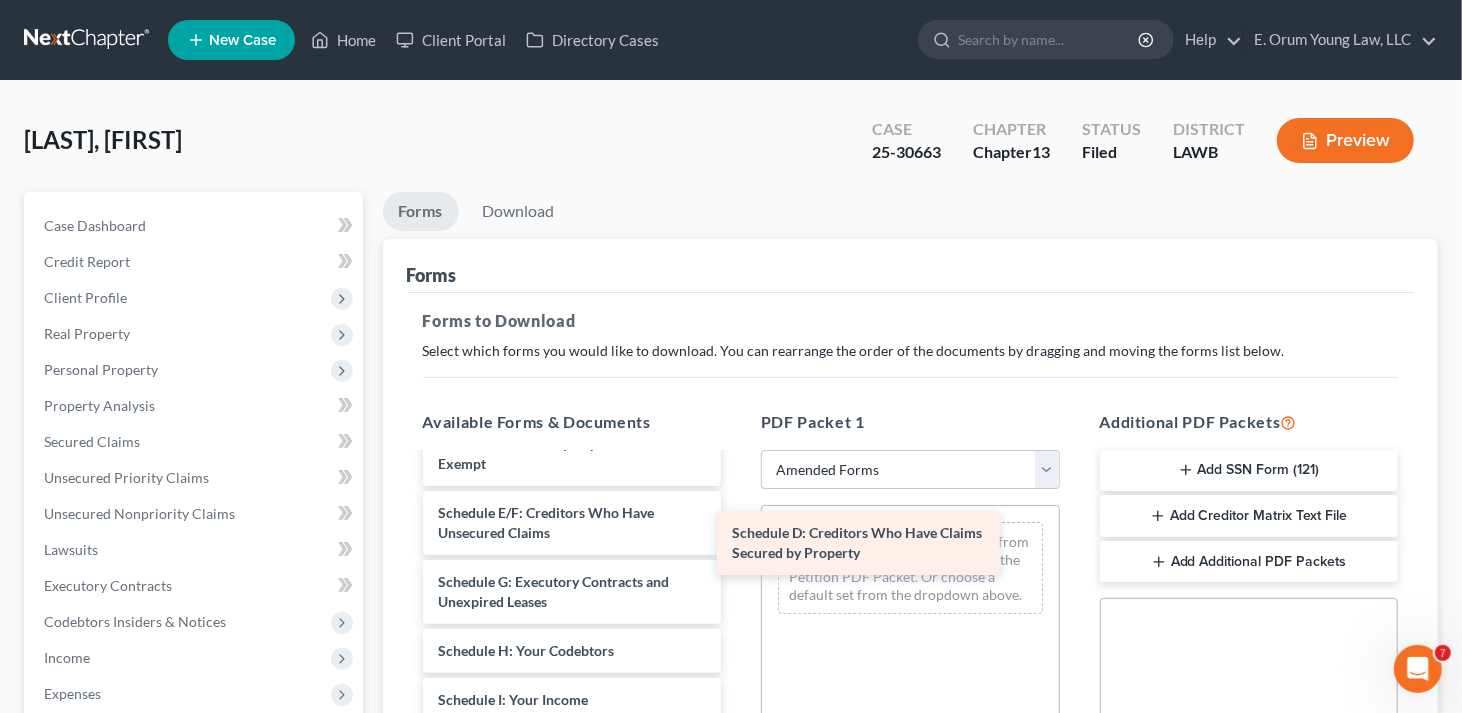 drag, startPoint x: 536, startPoint y: 517, endPoint x: 839, endPoint y: 539, distance: 303.79764 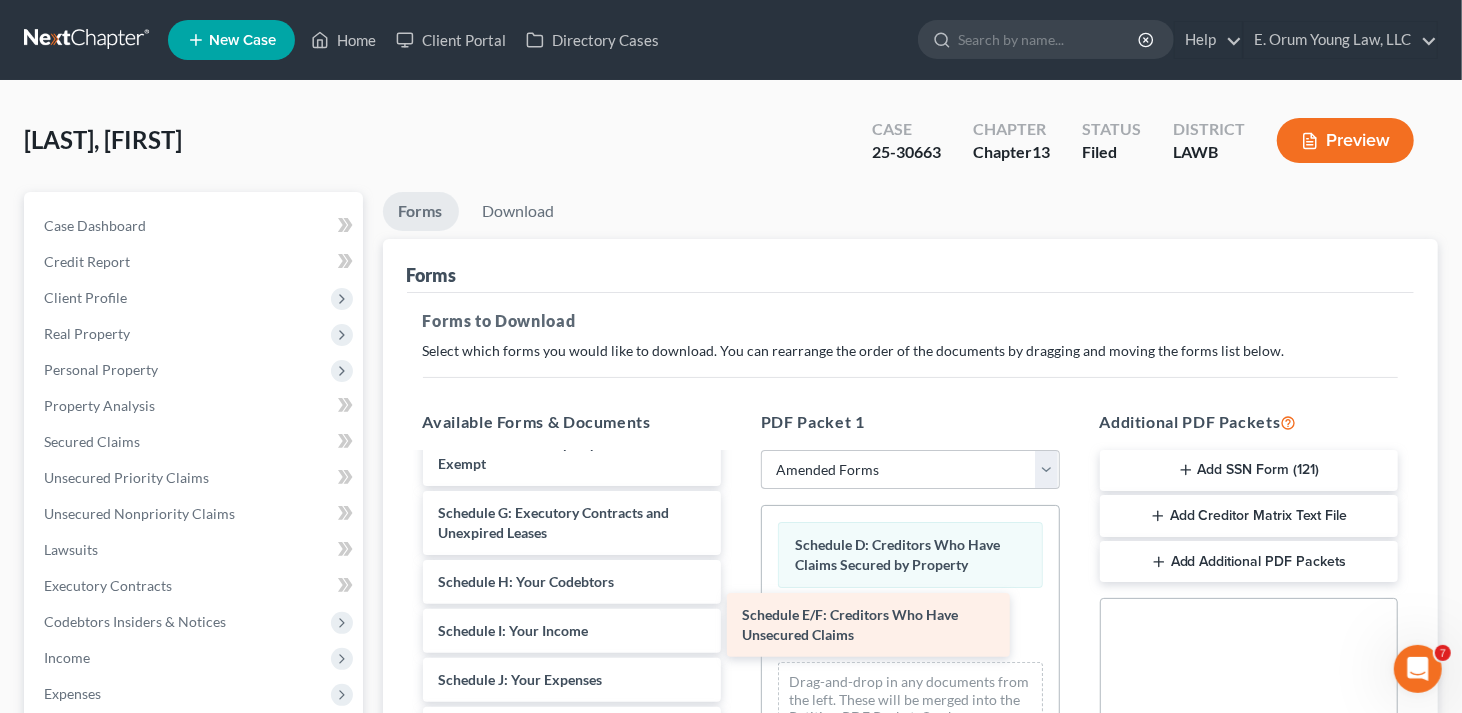 drag, startPoint x: 615, startPoint y: 531, endPoint x: 920, endPoint y: 635, distance: 322.24368 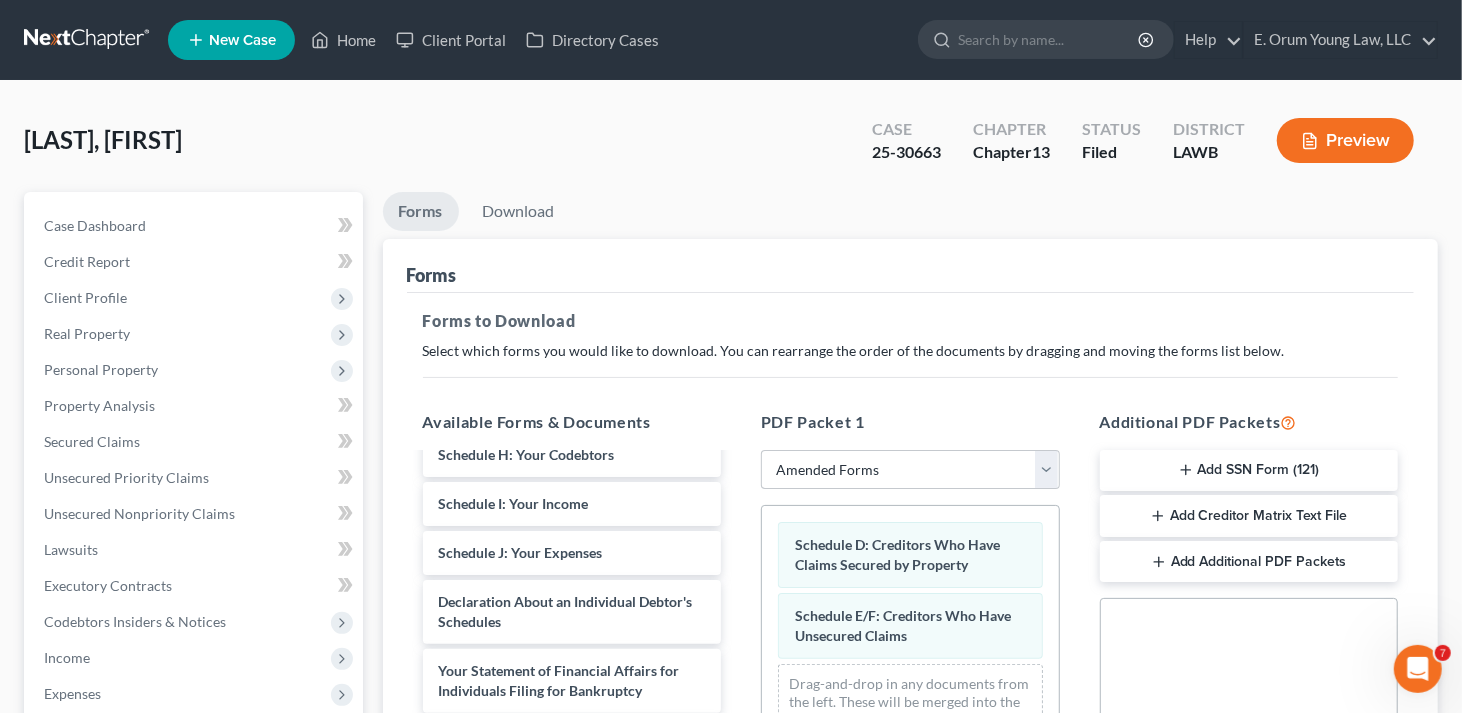 scroll, scrollTop: 330, scrollLeft: 0, axis: vertical 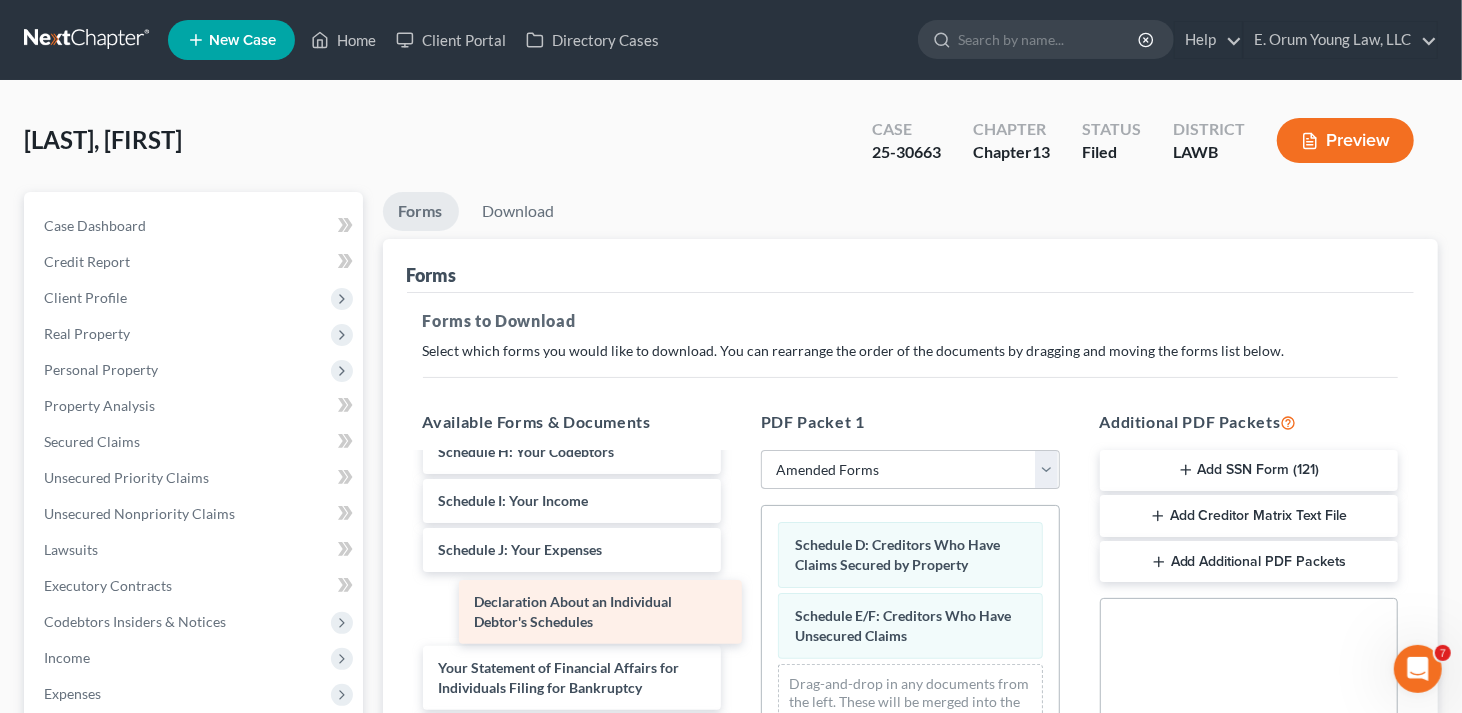 drag, startPoint x: 573, startPoint y: 607, endPoint x: 607, endPoint y: 612, distance: 34.36568 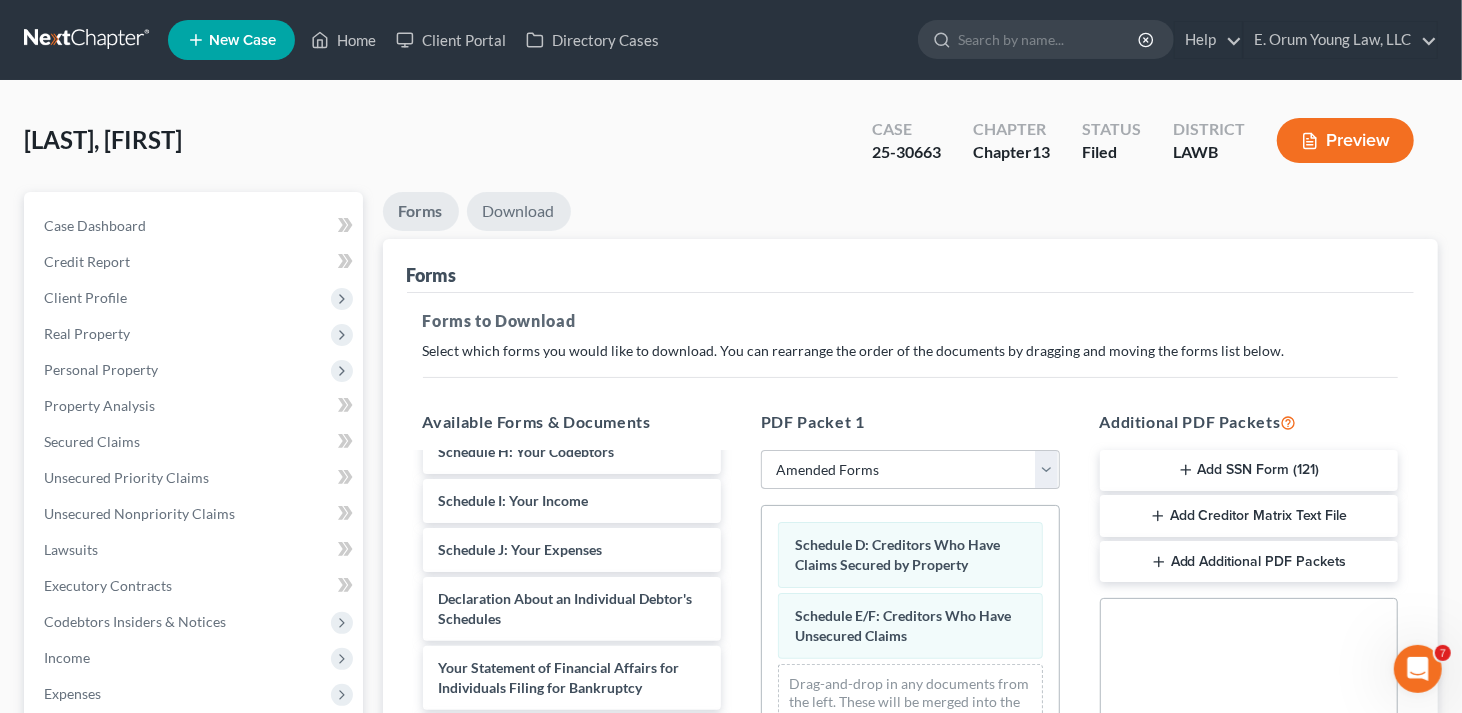 click on "Download" at bounding box center (519, 211) 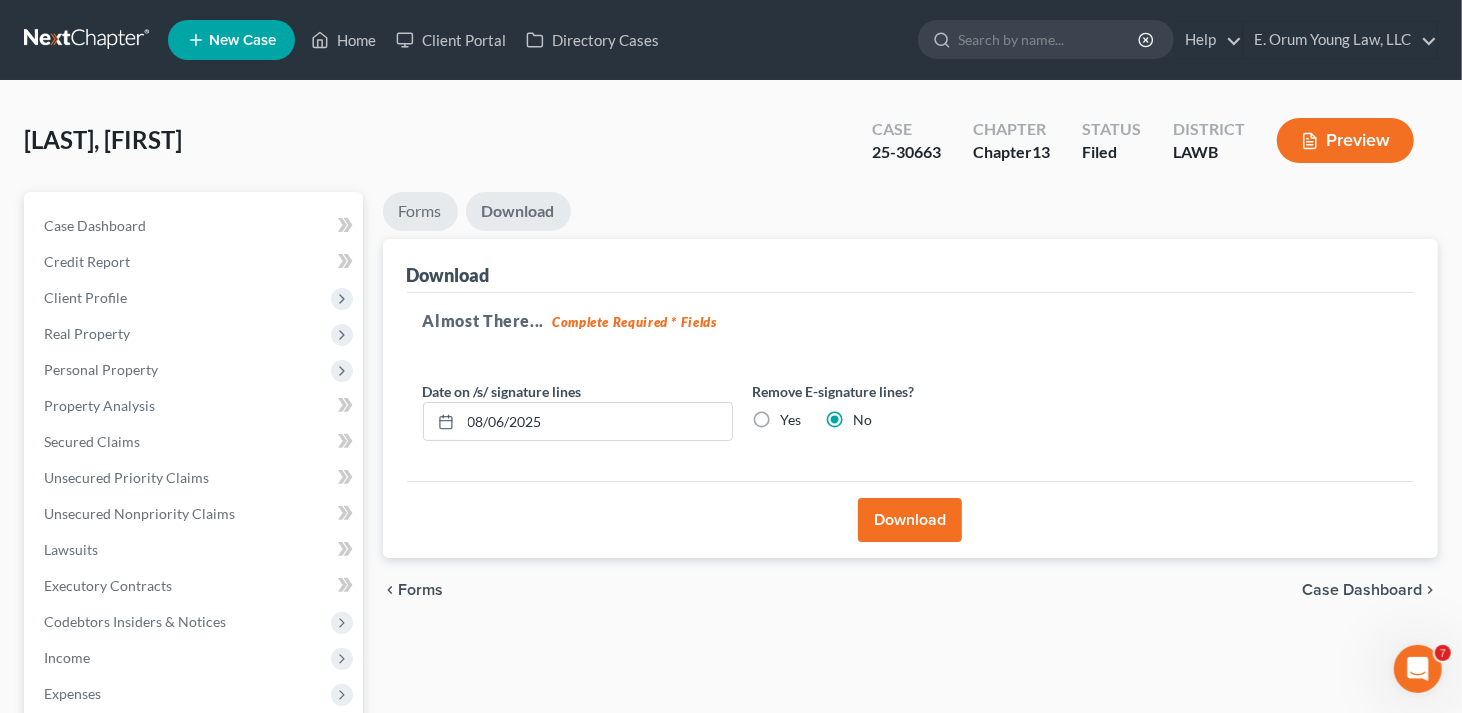 click on "Forms" at bounding box center (420, 211) 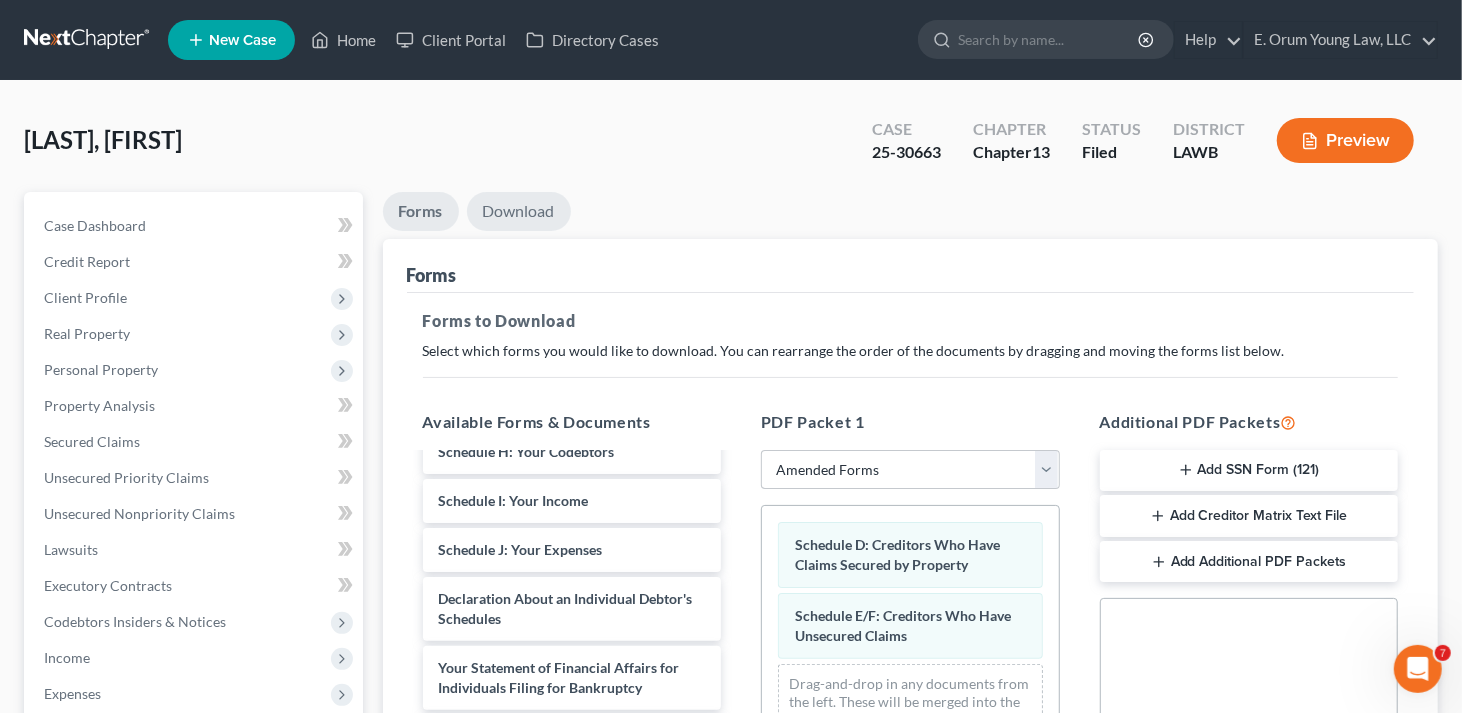 click on "Download" at bounding box center (519, 211) 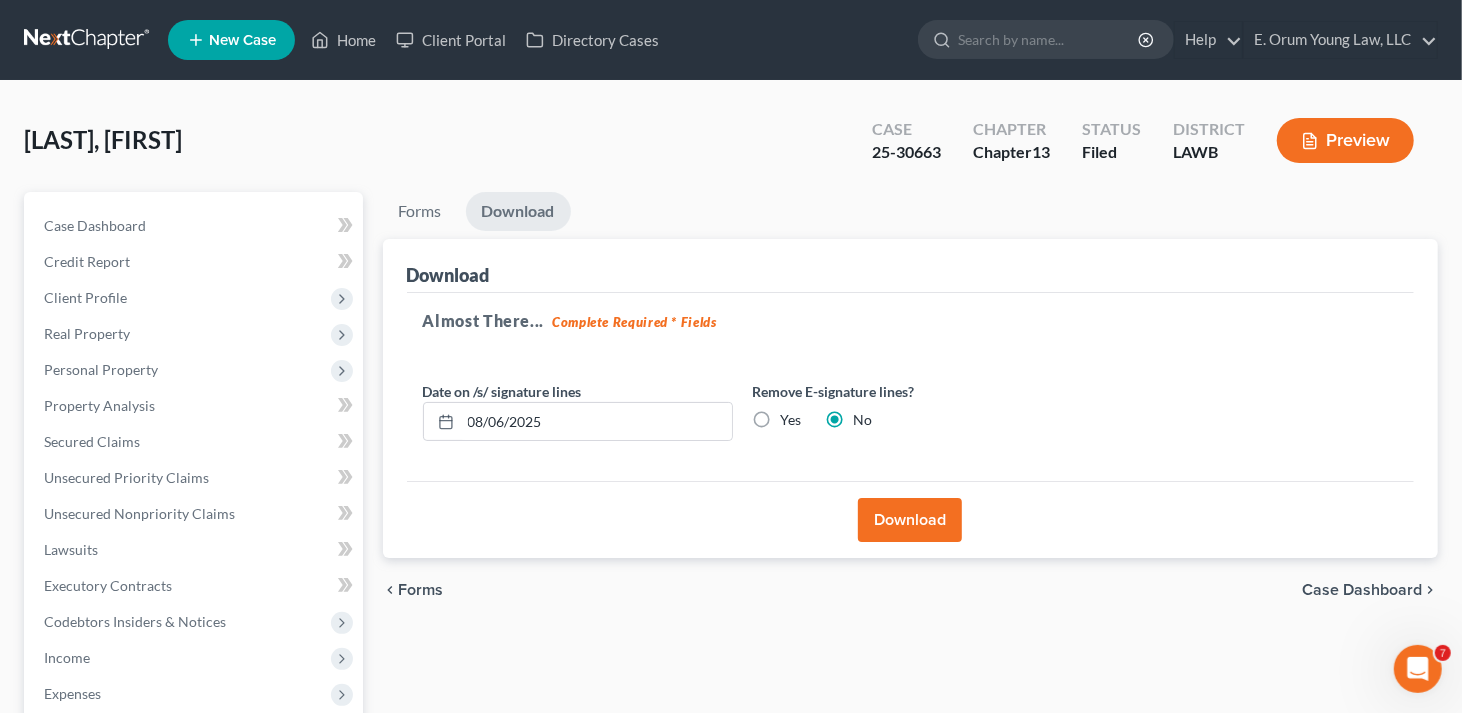 click on "Download" at bounding box center (910, 520) 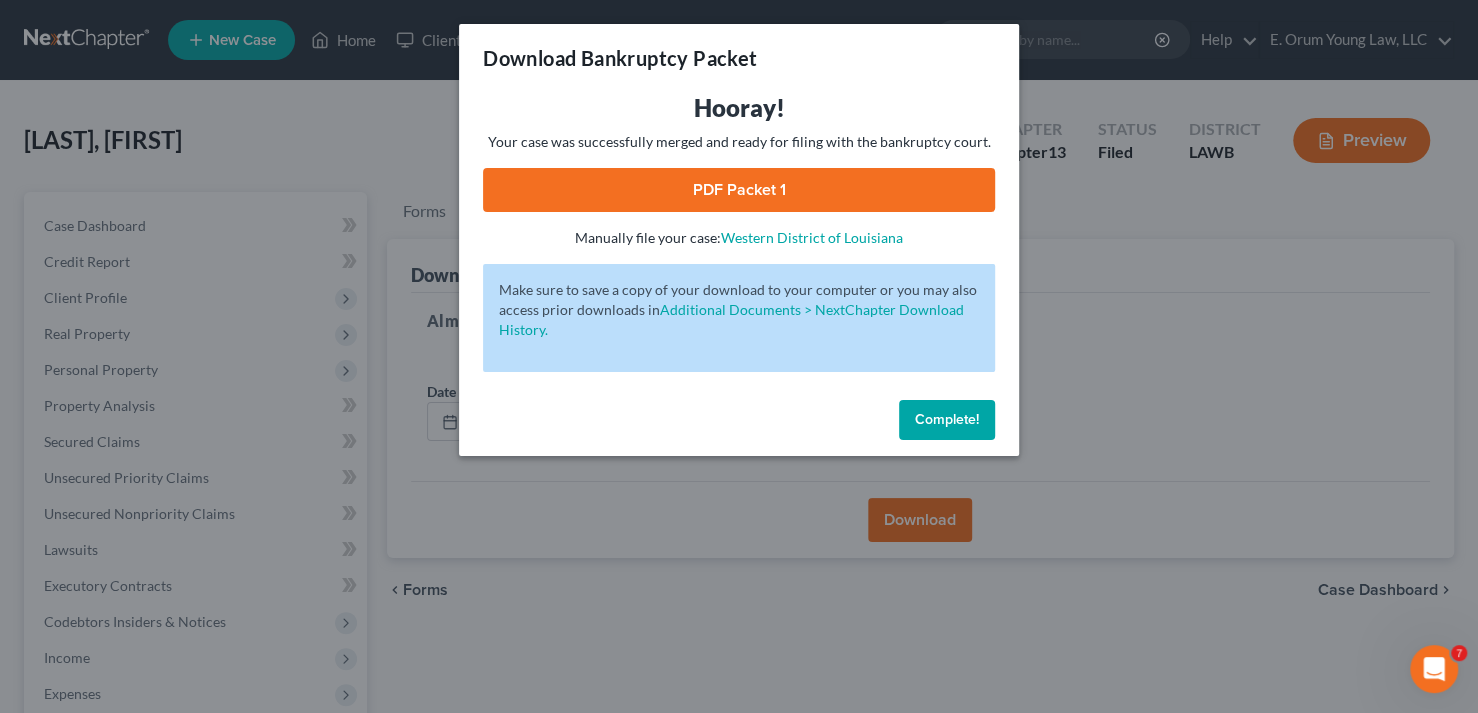 click on "PDF Packet 1" at bounding box center [739, 190] 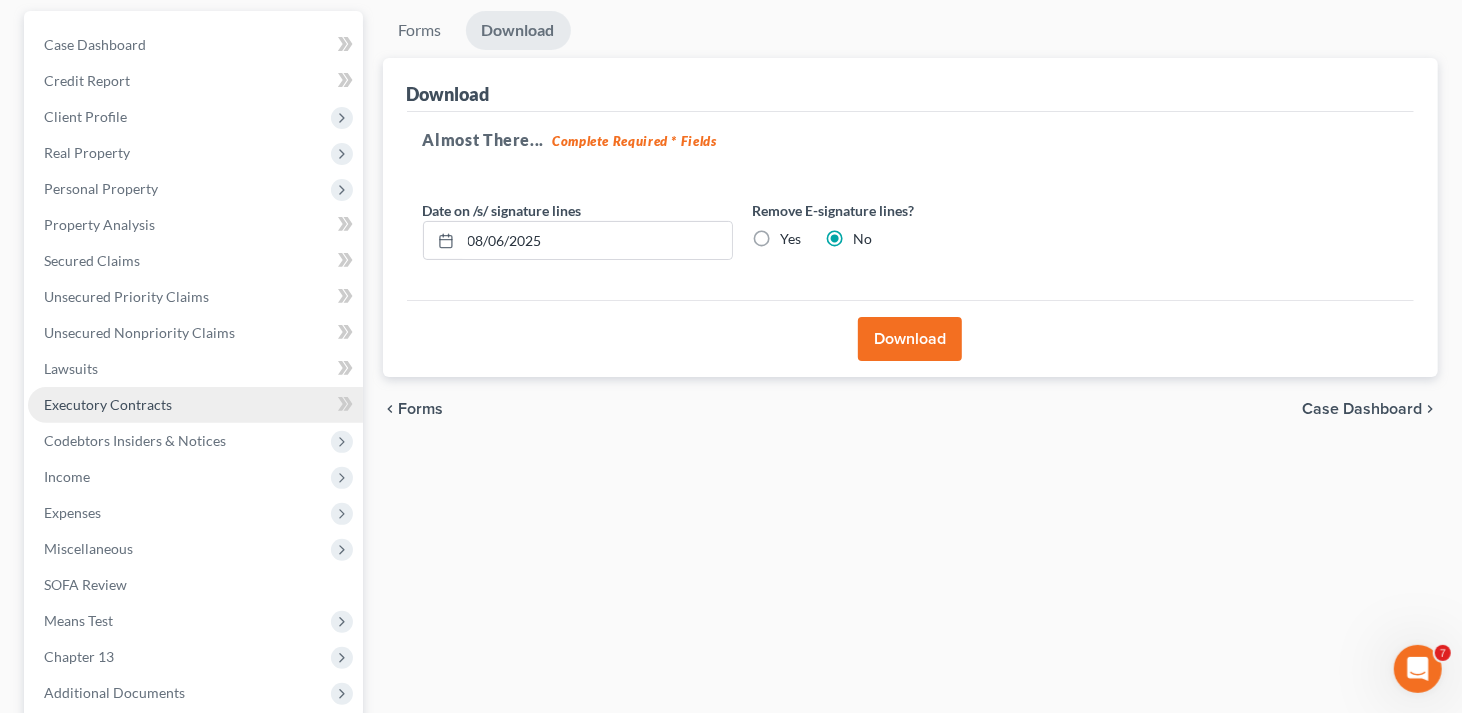 scroll, scrollTop: 383, scrollLeft: 0, axis: vertical 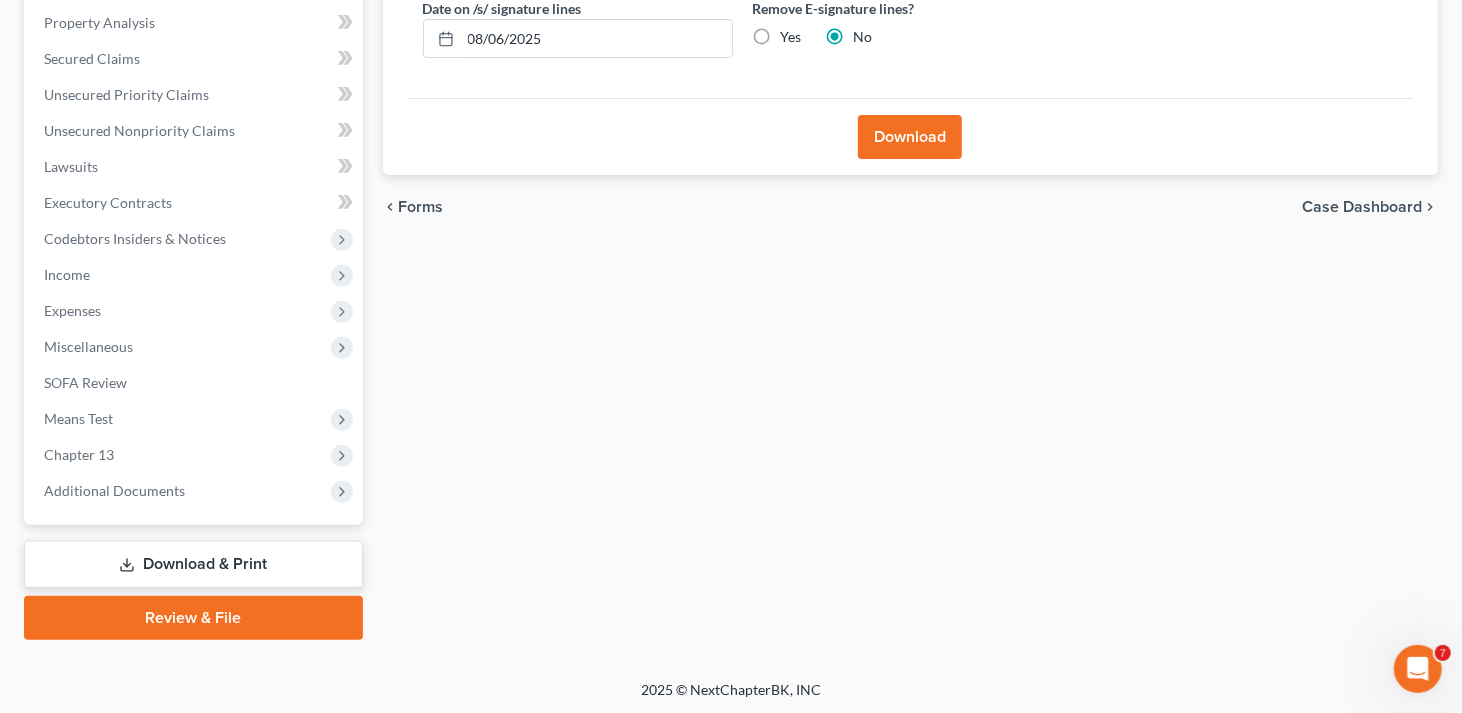 drag, startPoint x: 241, startPoint y: 572, endPoint x: 285, endPoint y: 556, distance: 46.818798 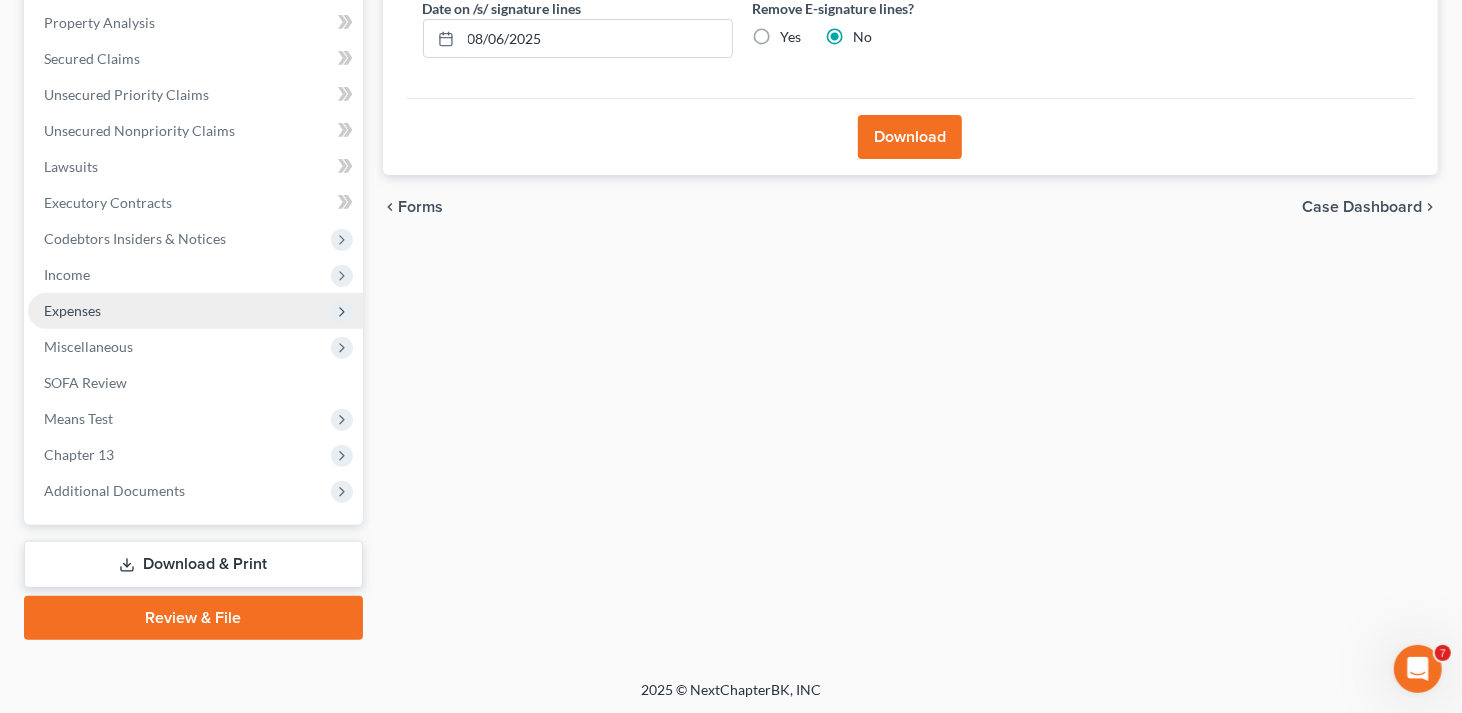 click on "Expenses" at bounding box center [195, 311] 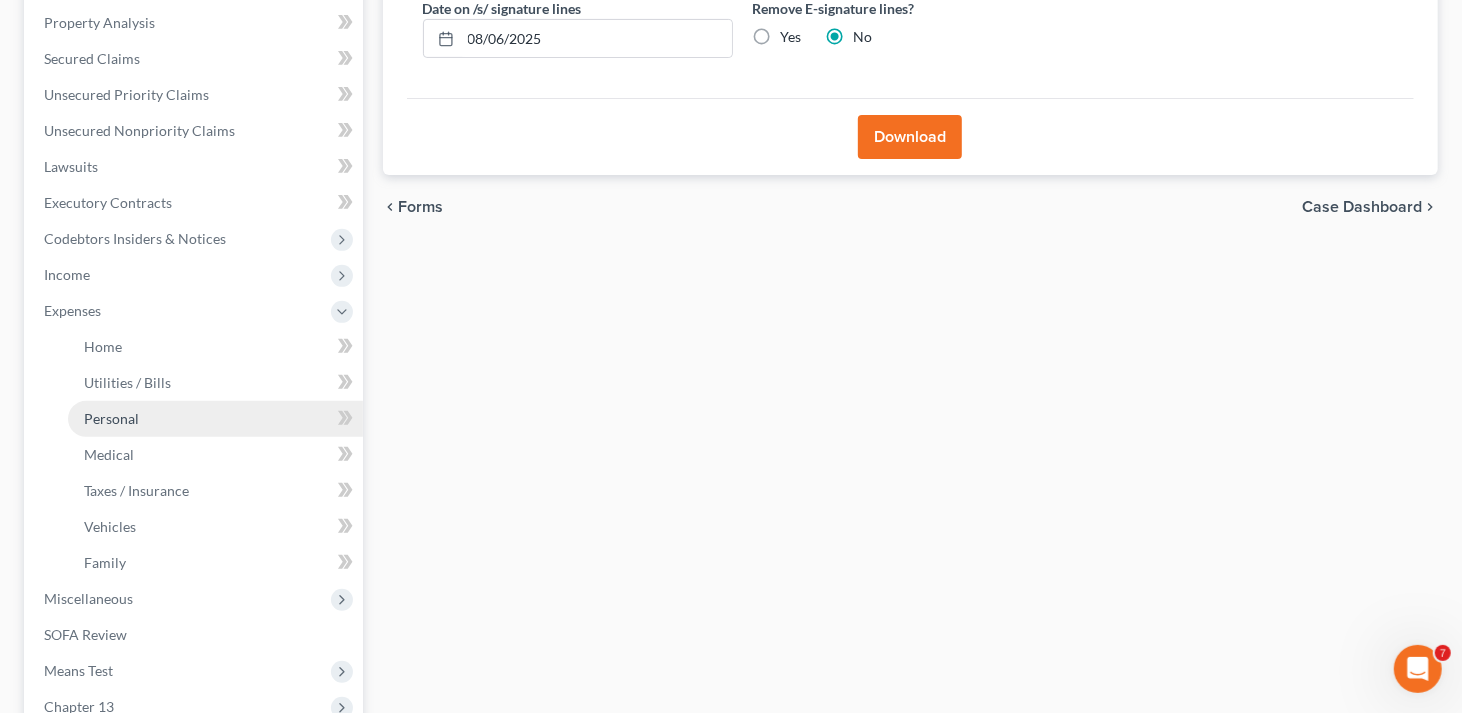 click on "Personal" at bounding box center [111, 418] 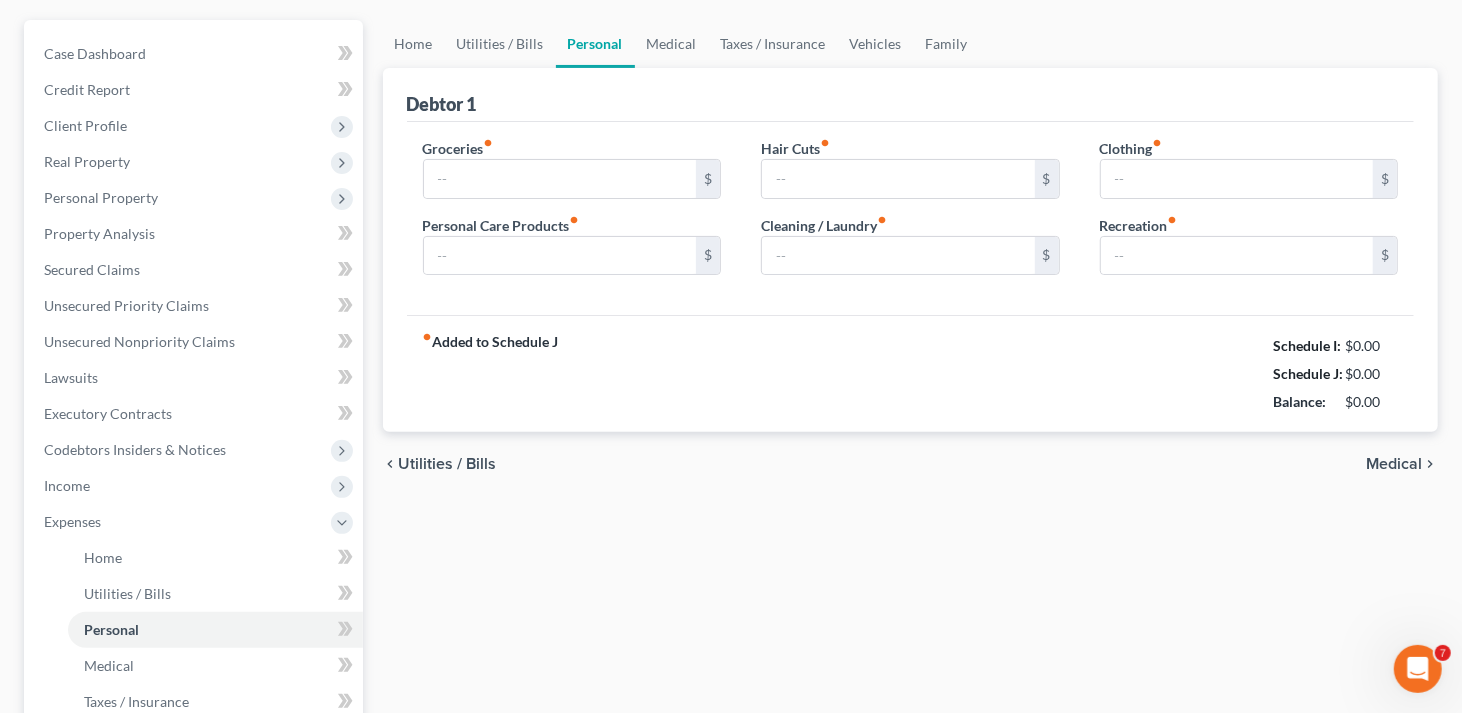 type on "1,255.00" 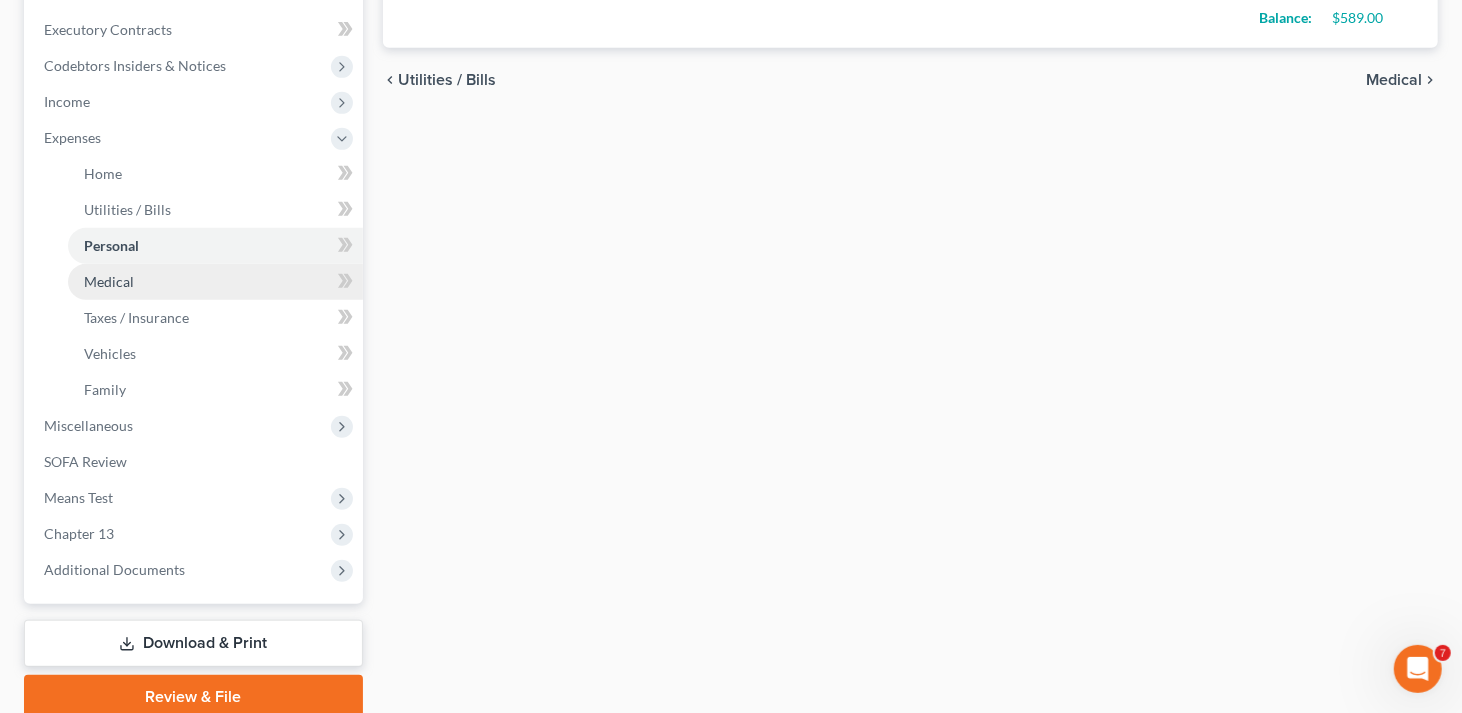 scroll, scrollTop: 634, scrollLeft: 0, axis: vertical 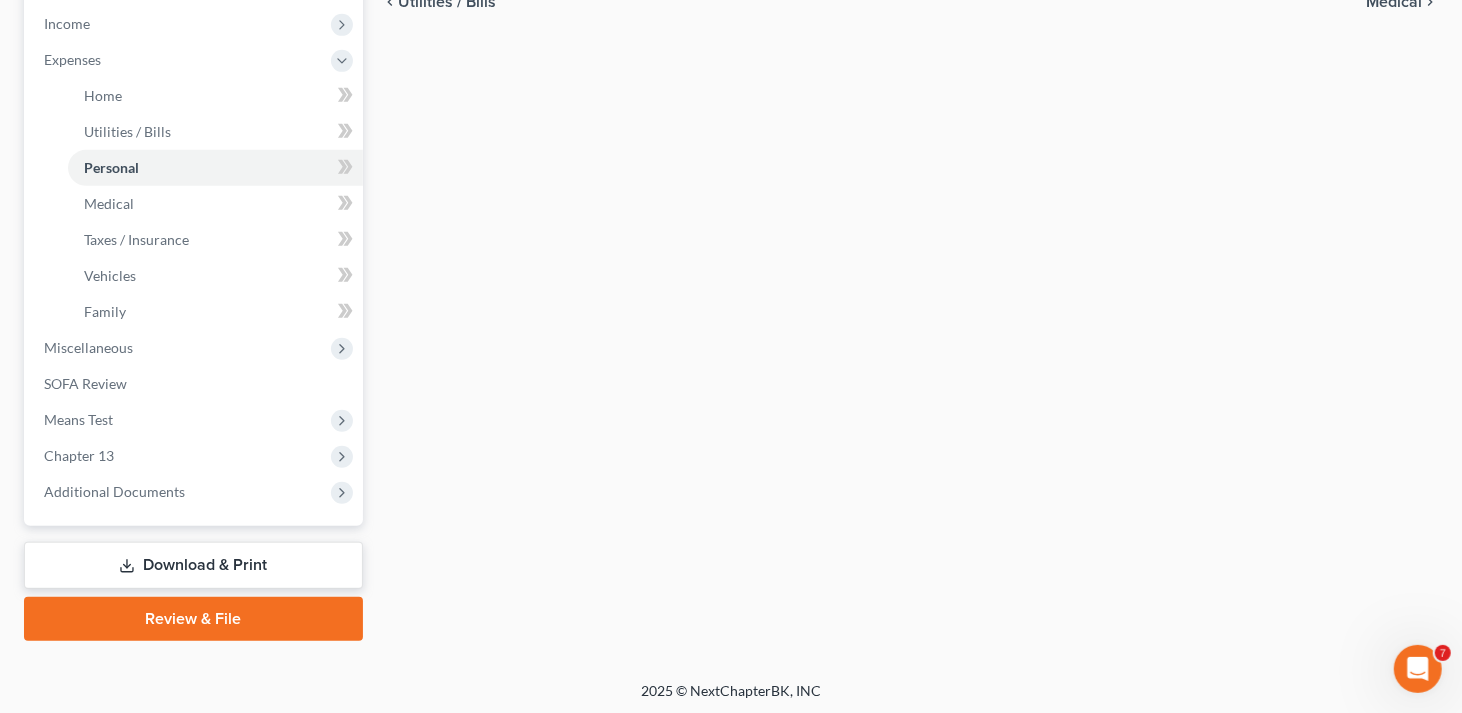 click on "Download & Print" at bounding box center [193, 565] 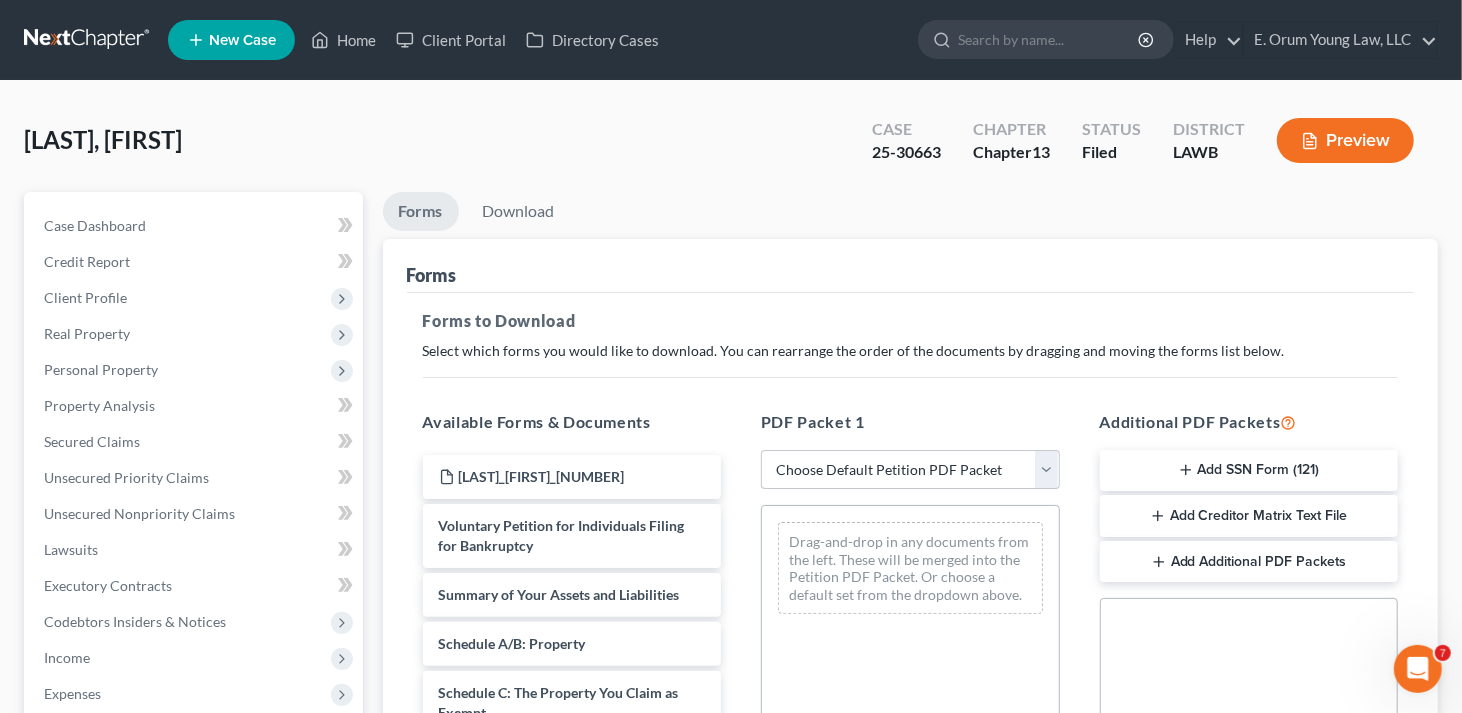 scroll, scrollTop: 0, scrollLeft: 0, axis: both 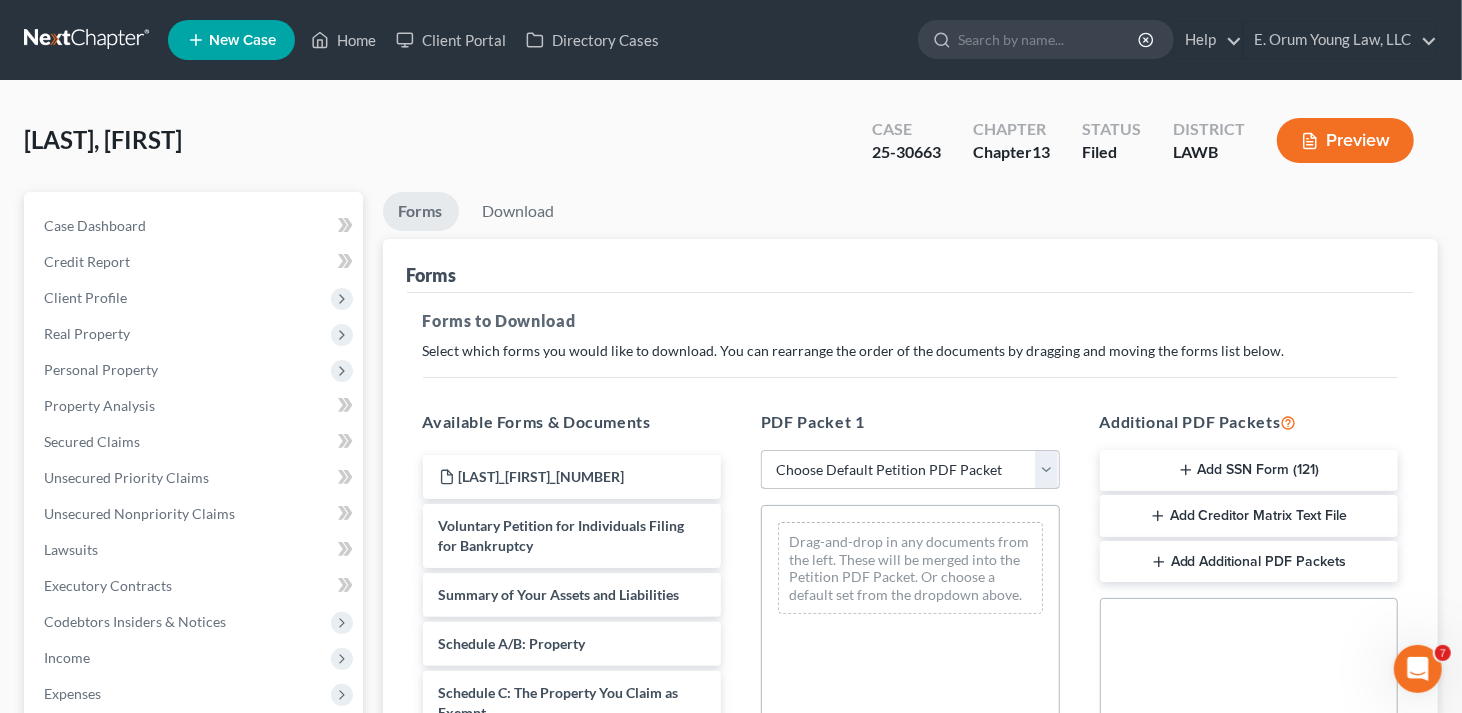 click on "Choose Default Petition PDF Packet Complete Bankruptcy Petition (all forms and schedules) Emergency Filing Forms (Petition and Creditor List Only) Amended Forms Signature Pages Only Supplemental Post Petition (Sch. I & J) Supplemental Post Petition (Sch. I) Supplemental Post Petition (Sch. J) AMDJ AMNDJ 2016(b) Atty Fee disclosure amnd j,dec Sauseda- Amended Schedule E-F and Declaration of Individual Schedules Amended Sch I, Sch J and Debtor's Declaration Amended Sch I, Sch J and Debtor's Declaration dec Sig Pages" at bounding box center (910, 470) 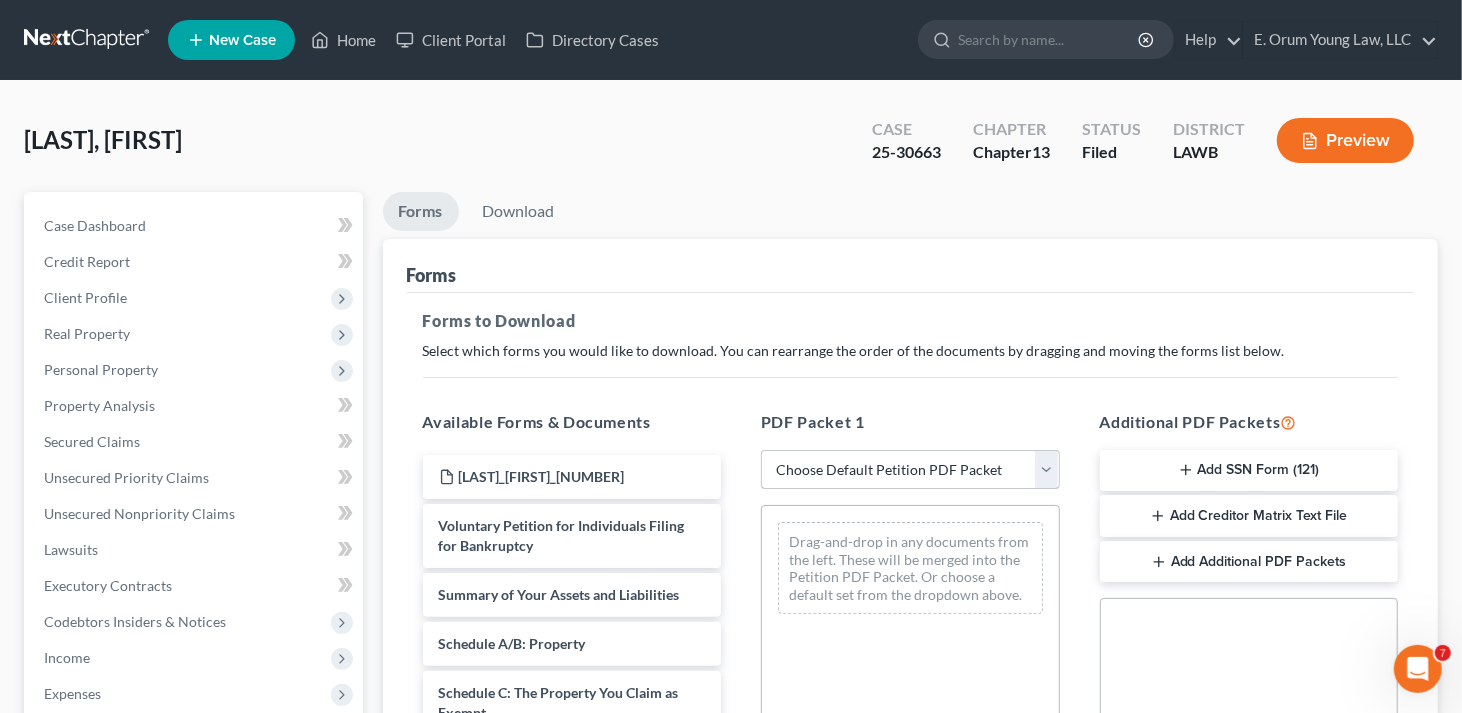 select on "2" 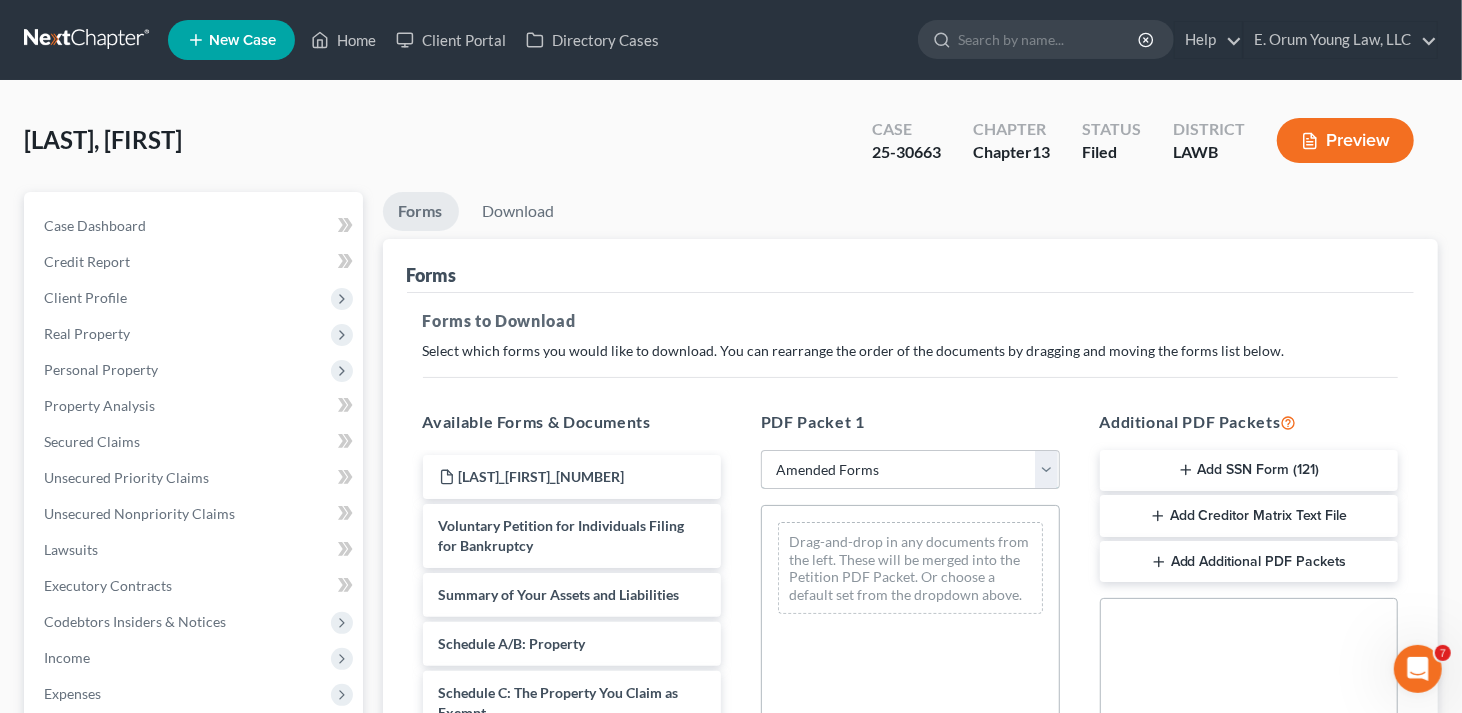 click on "Choose Default Petition PDF Packet Complete Bankruptcy Petition (all forms and schedules) Emergency Filing Forms (Petition and Creditor List Only) Amended Forms Signature Pages Only Supplemental Post Petition (Sch. I & J) Supplemental Post Petition (Sch. I) Supplemental Post Petition (Sch. J) AMDJ AMNDJ 2016(b) Atty Fee disclosure amnd j,dec Sauseda- Amended Schedule E-F and Declaration of Individual Schedules Amended Sch I, Sch J and Debtor's Declaration Amended Sch I, Sch J and Debtor's Declaration dec Sig Pages" at bounding box center (910, 470) 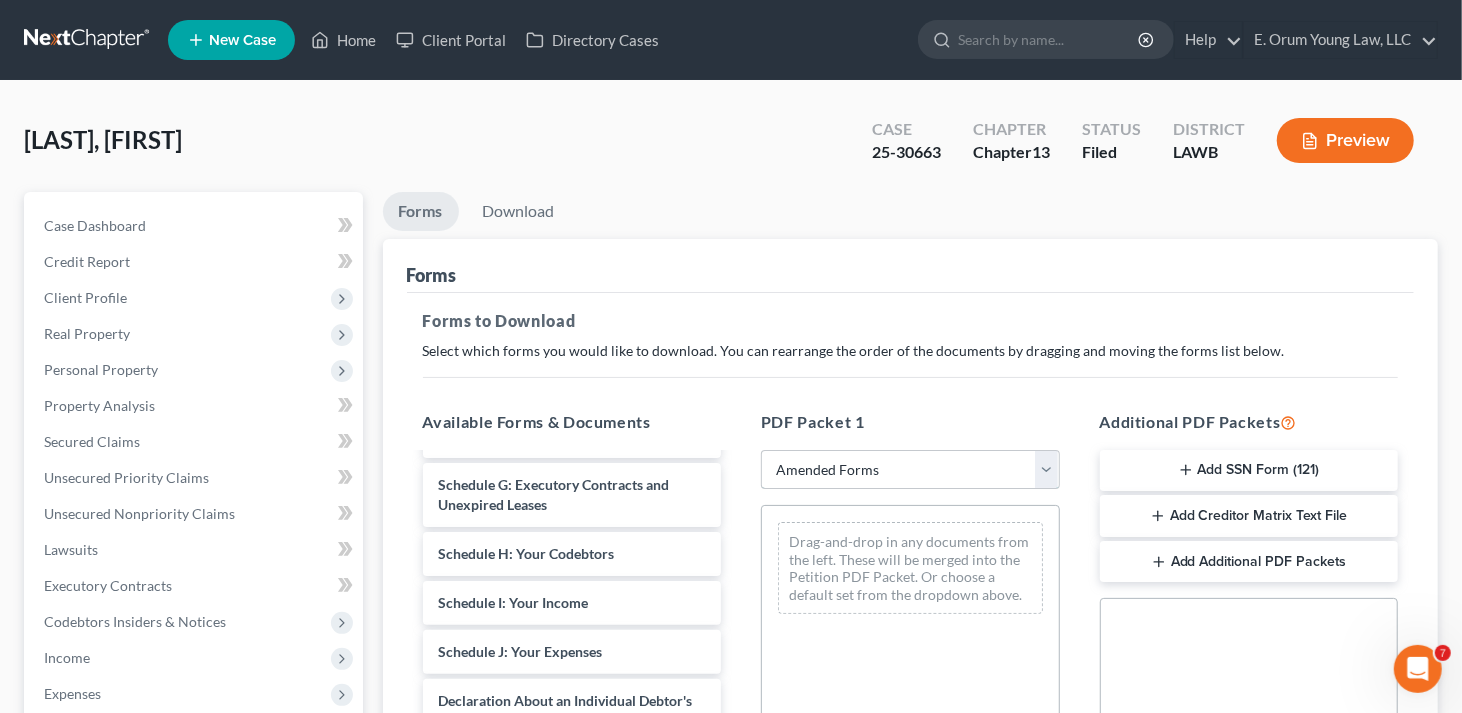 scroll, scrollTop: 400, scrollLeft: 0, axis: vertical 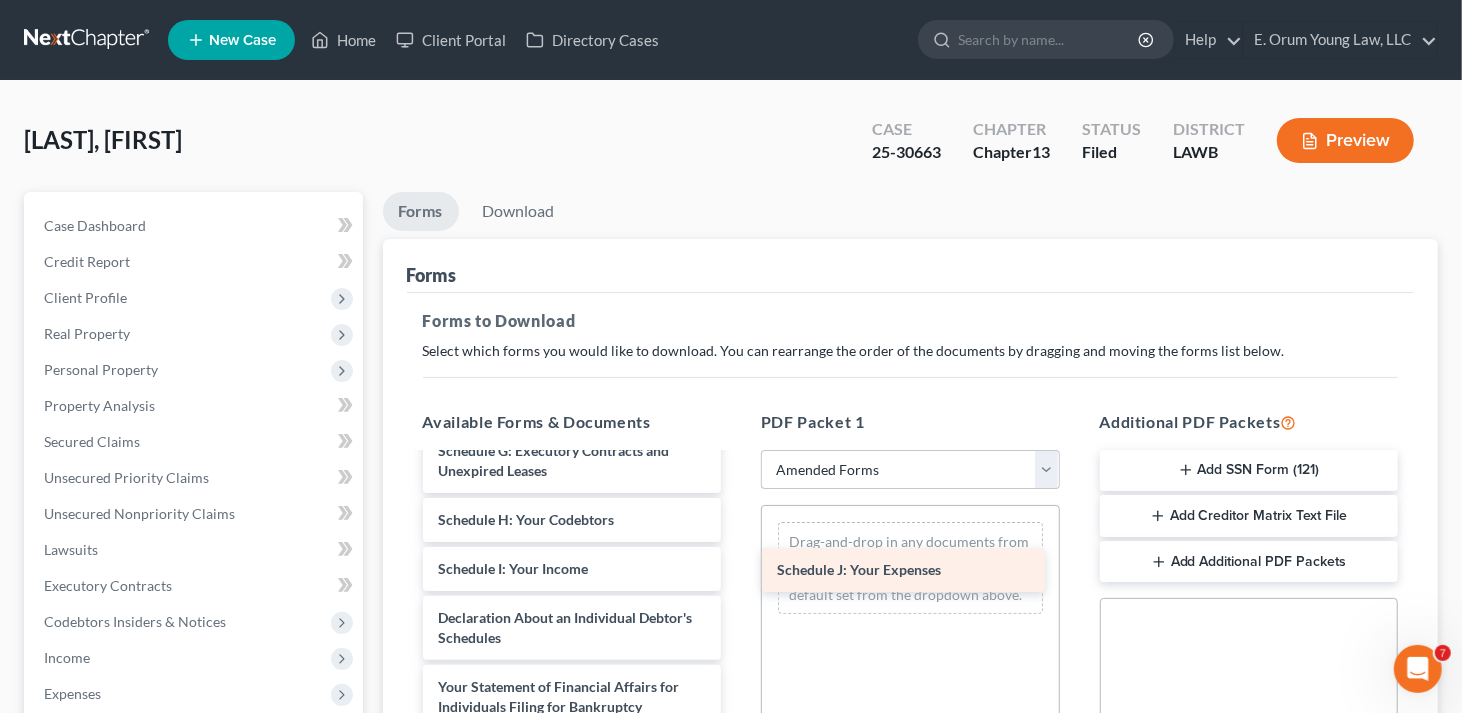 drag, startPoint x: 560, startPoint y: 622, endPoint x: 892, endPoint y: 569, distance: 336.2038 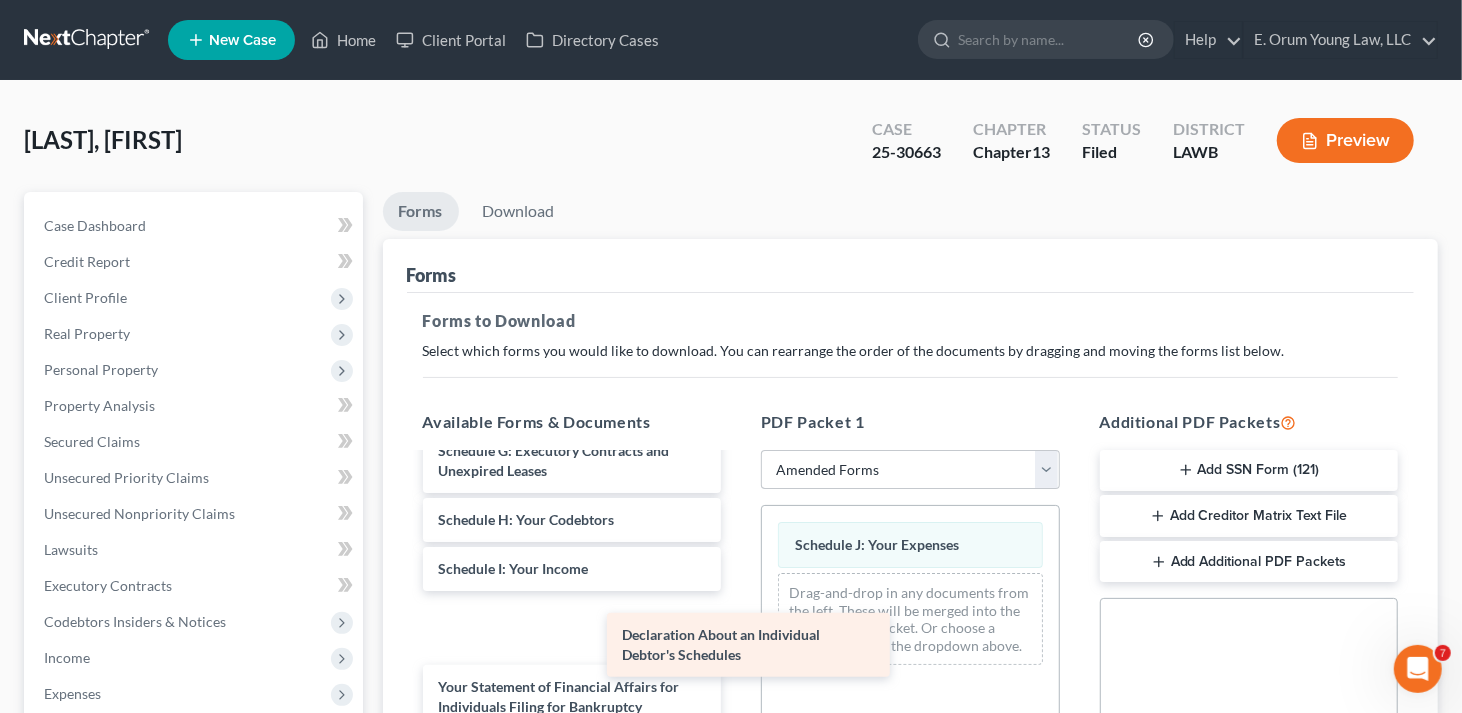 scroll, scrollTop: 350, scrollLeft: 0, axis: vertical 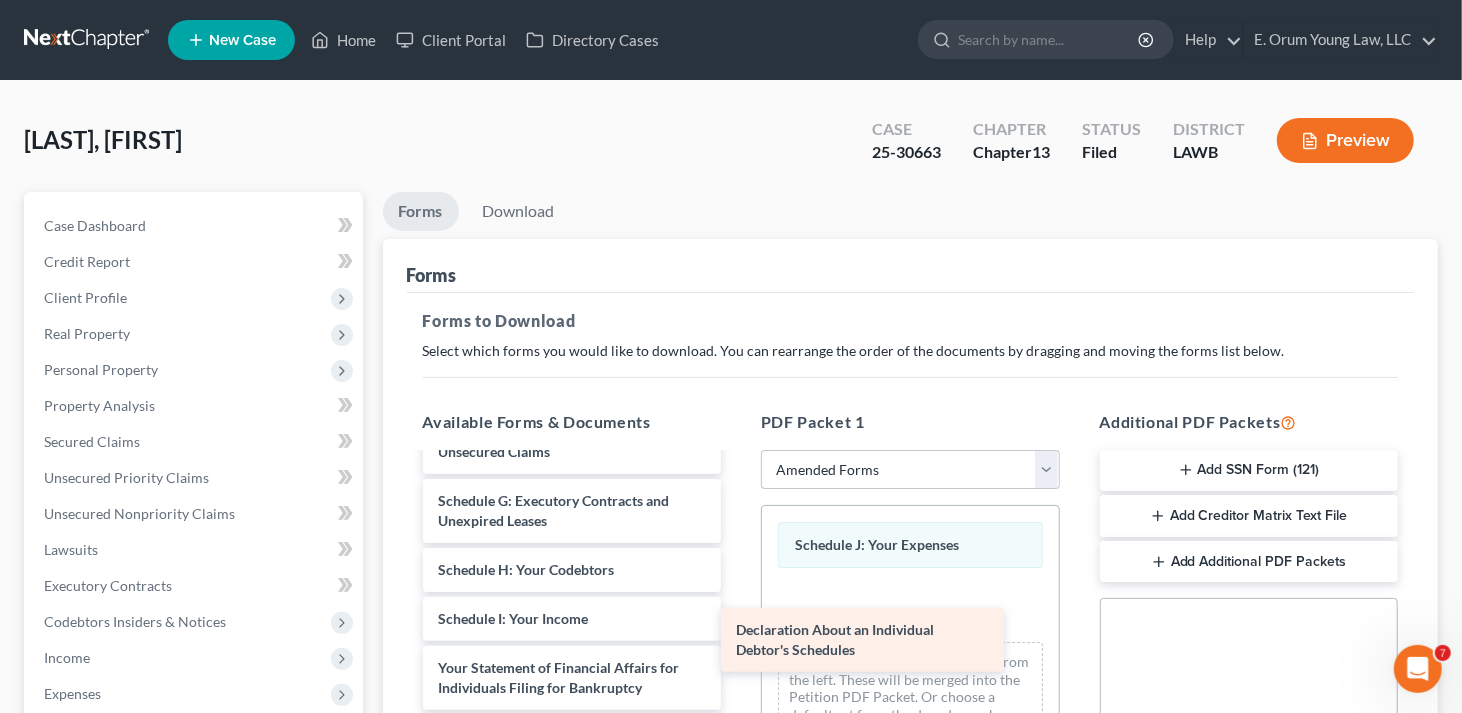 drag, startPoint x: 565, startPoint y: 629, endPoint x: 863, endPoint y: 642, distance: 298.28342 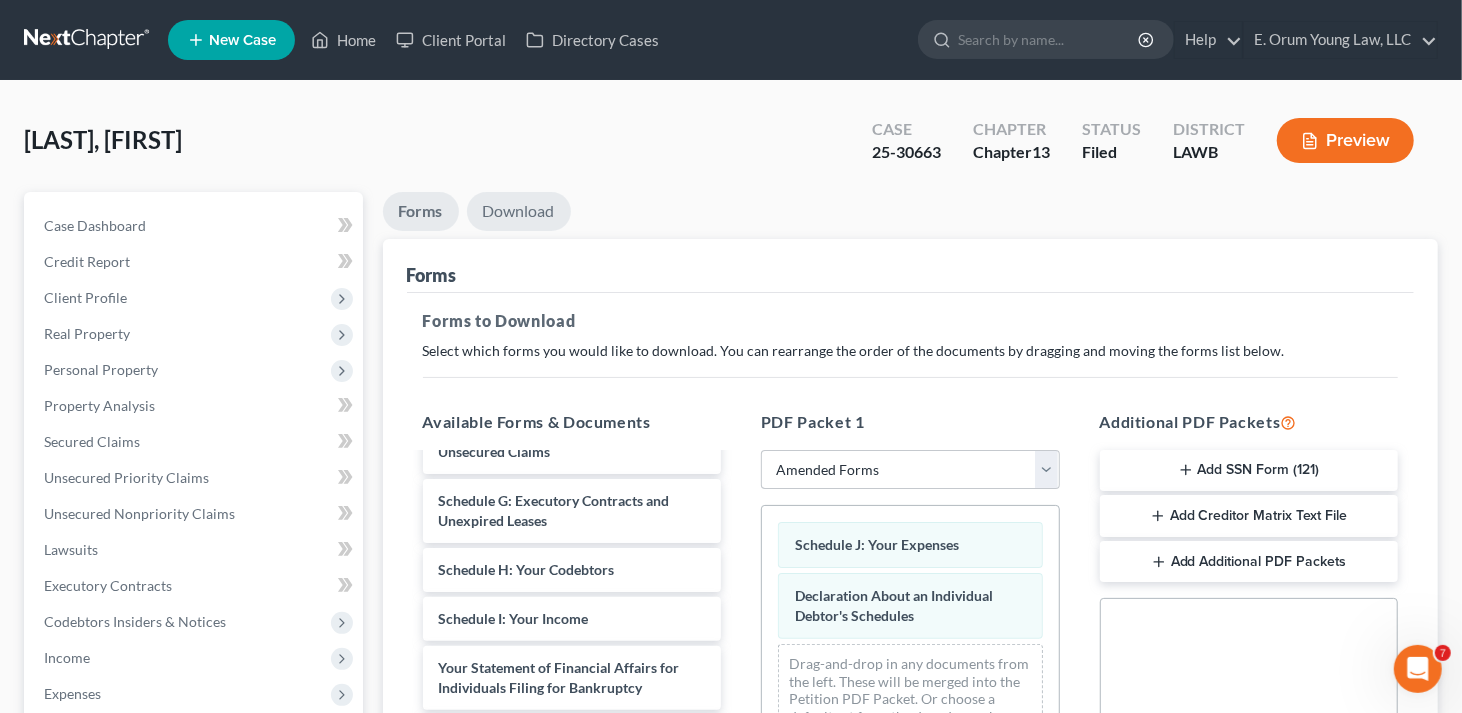 click on "Download" at bounding box center [519, 211] 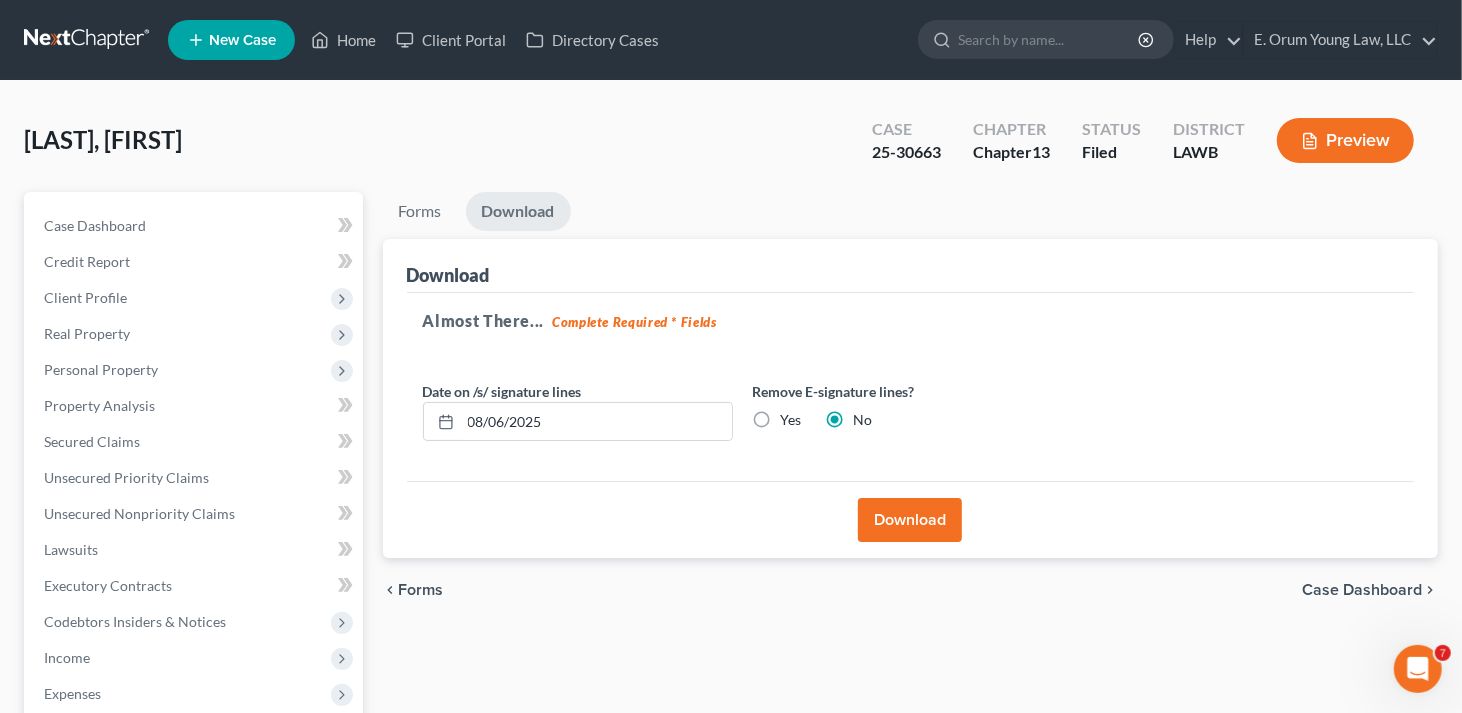 click on "Download" at bounding box center (910, 520) 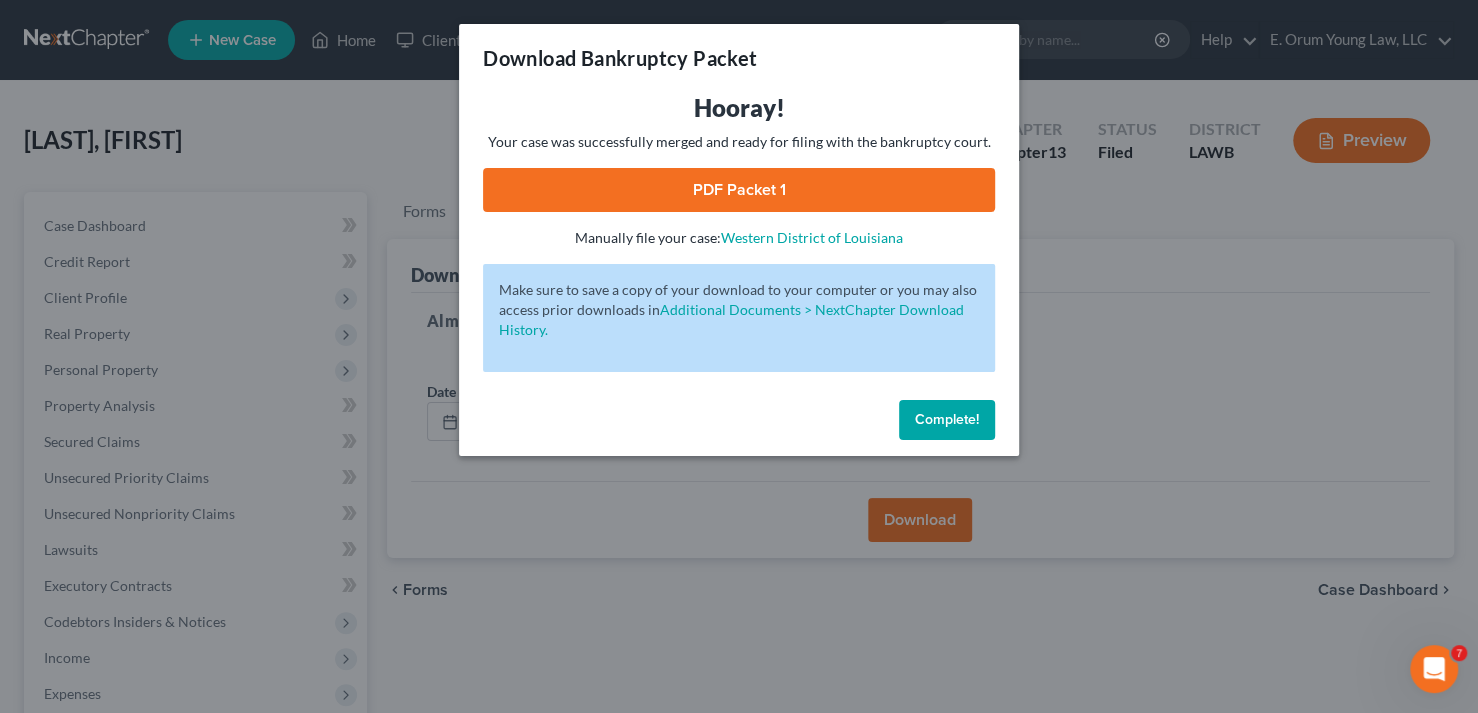 click on "PDF Packet 1" at bounding box center [739, 190] 